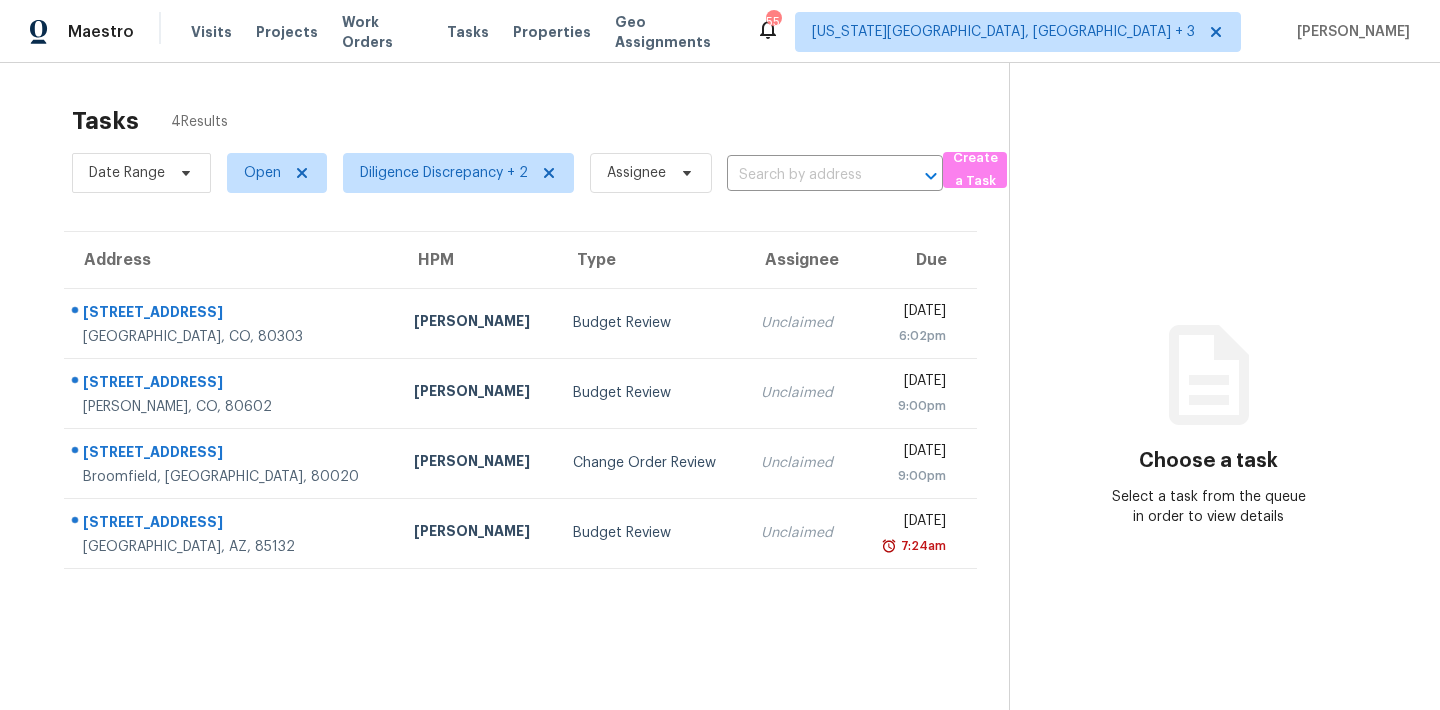 scroll, scrollTop: 0, scrollLeft: 0, axis: both 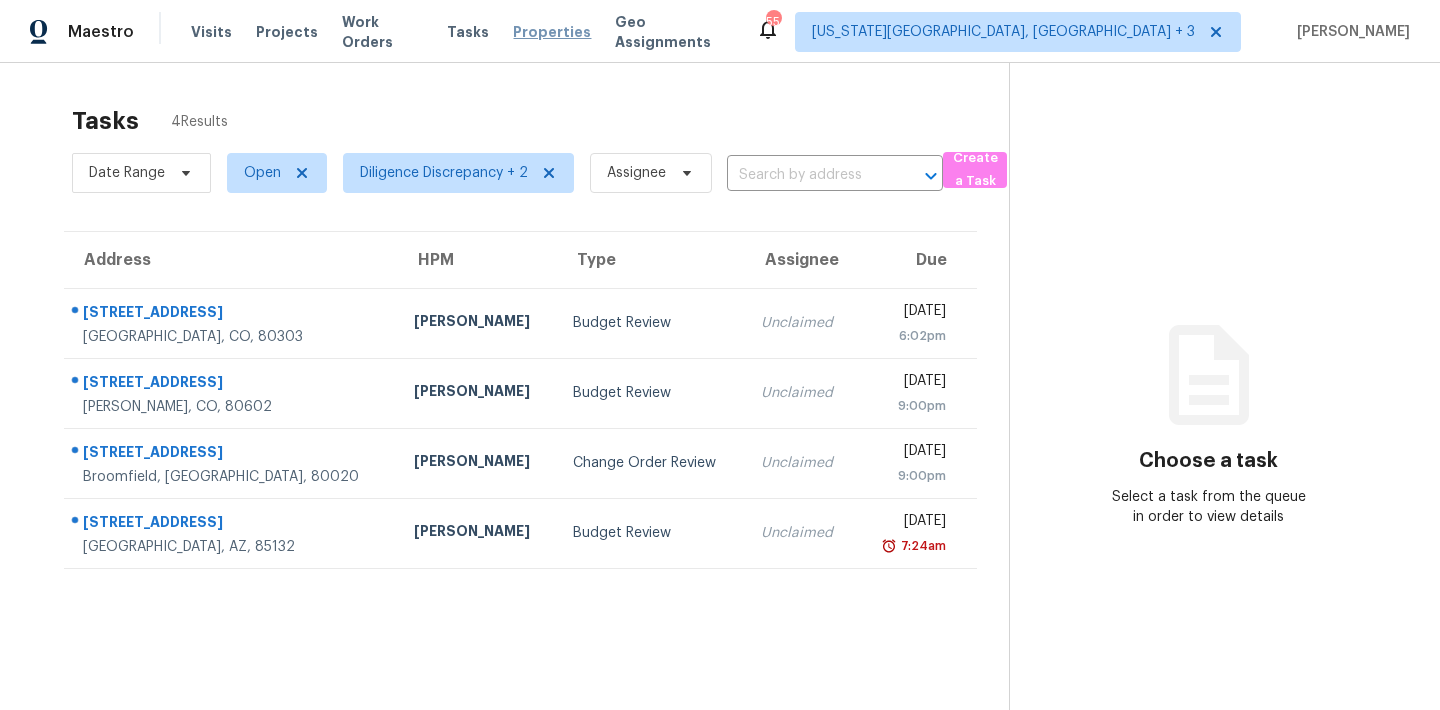 click on "Properties" at bounding box center (552, 32) 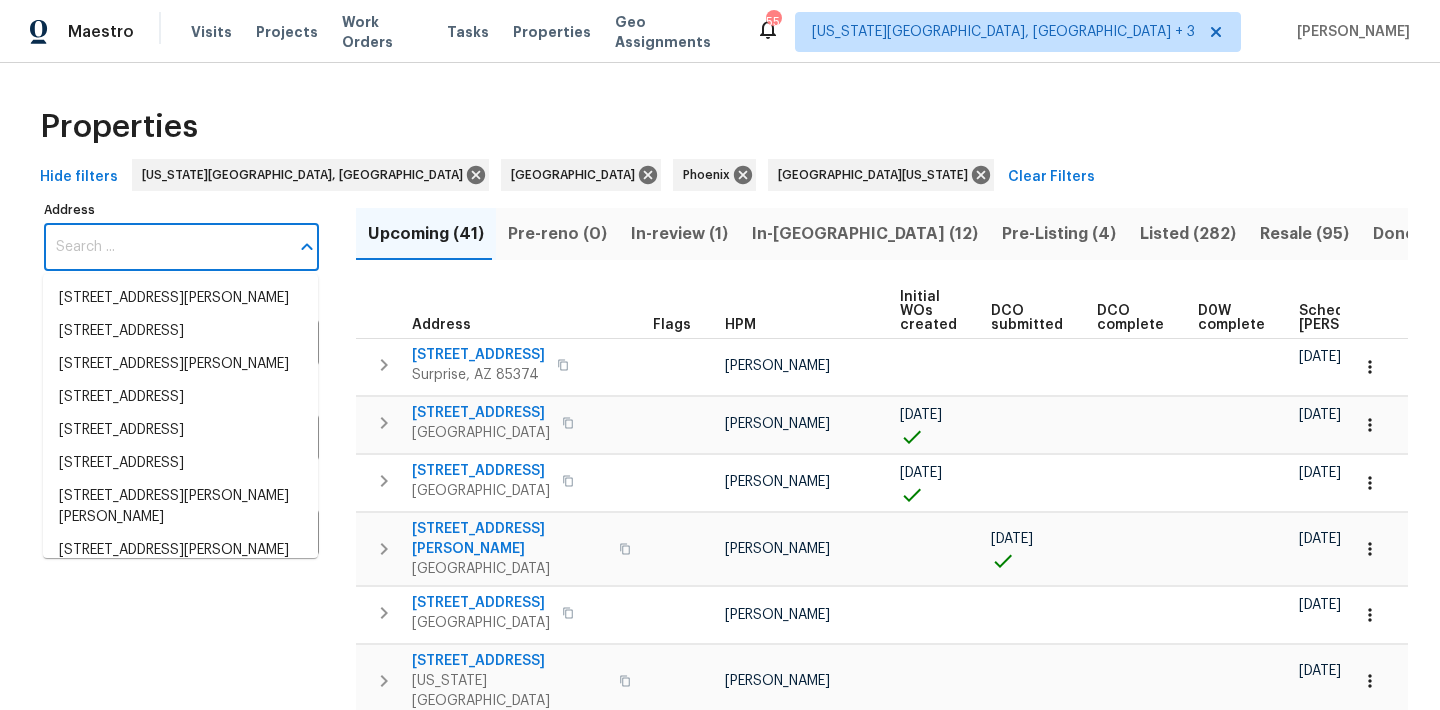 click on "Address" at bounding box center (166, 247) 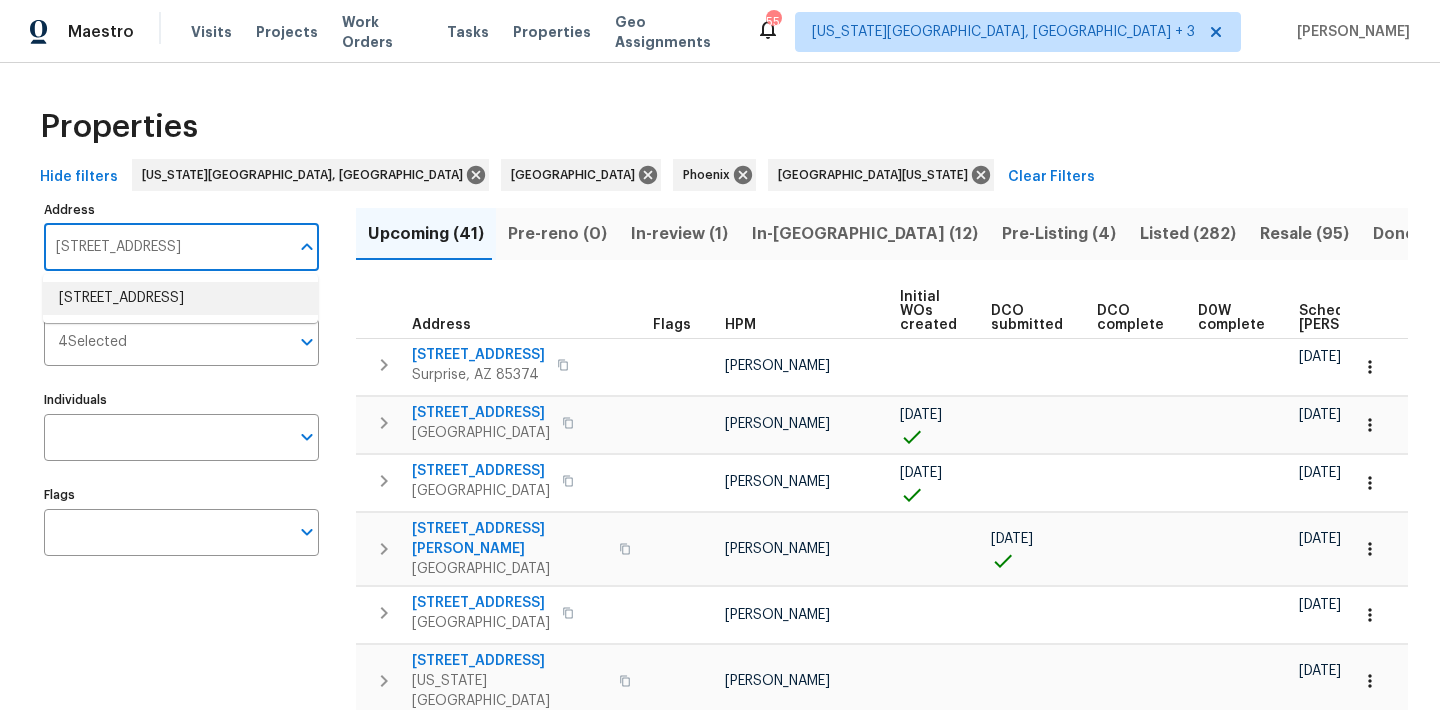 click on "[STREET_ADDRESS]" at bounding box center (180, 298) 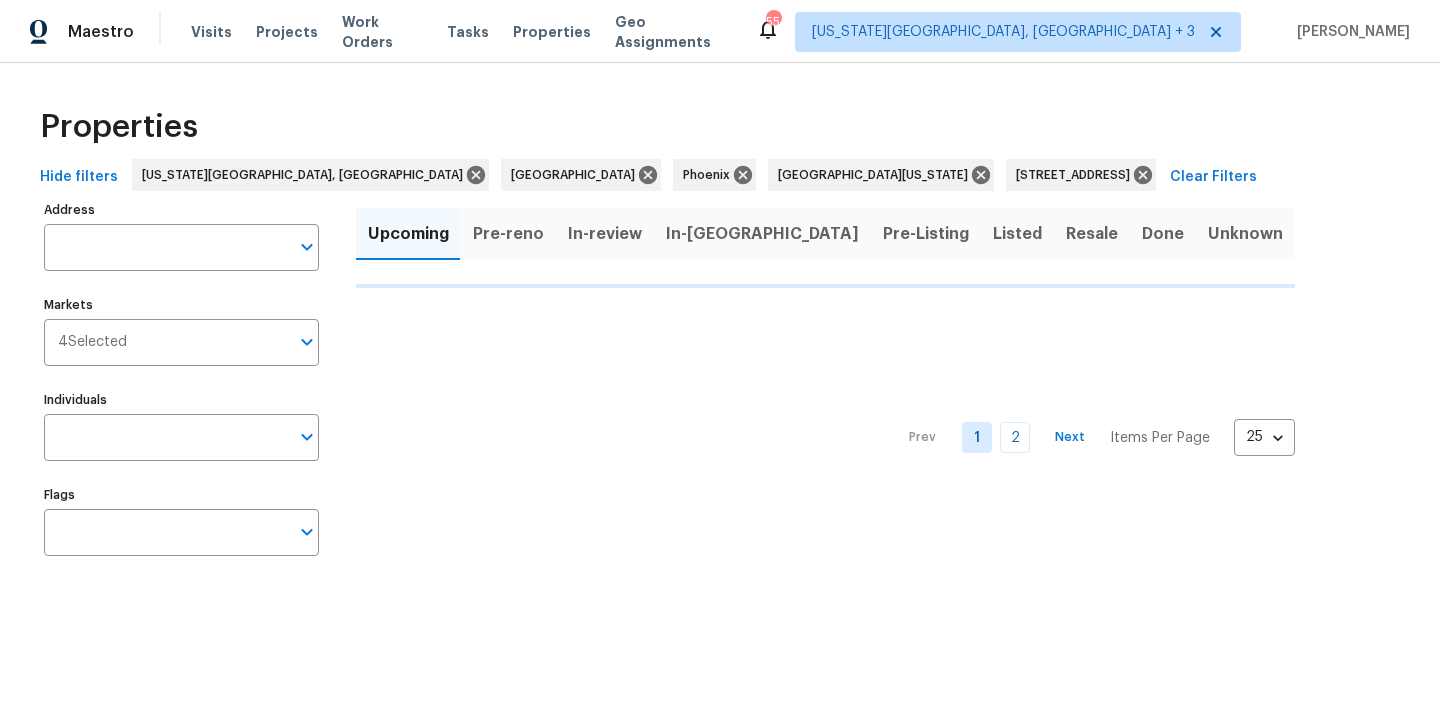 type on "[STREET_ADDRESS]" 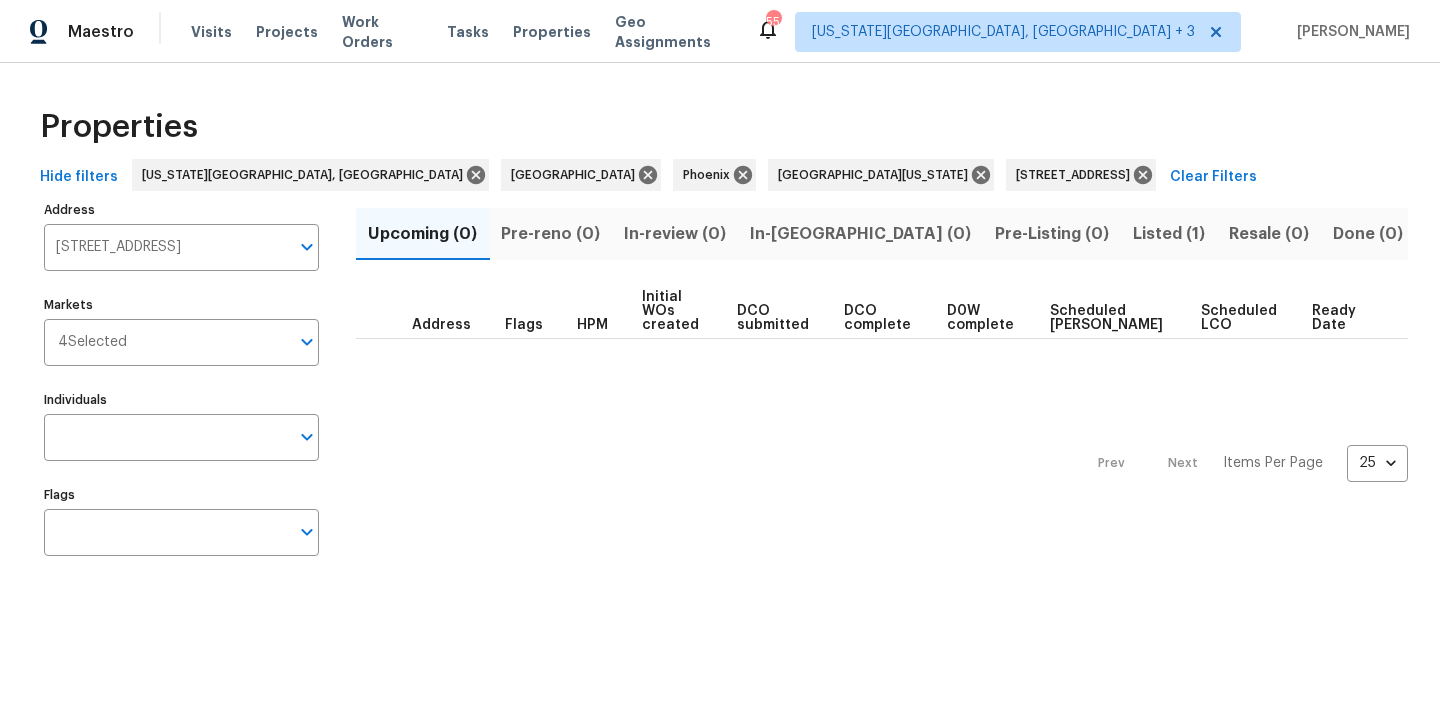 click on "Listed (1)" at bounding box center (1169, 234) 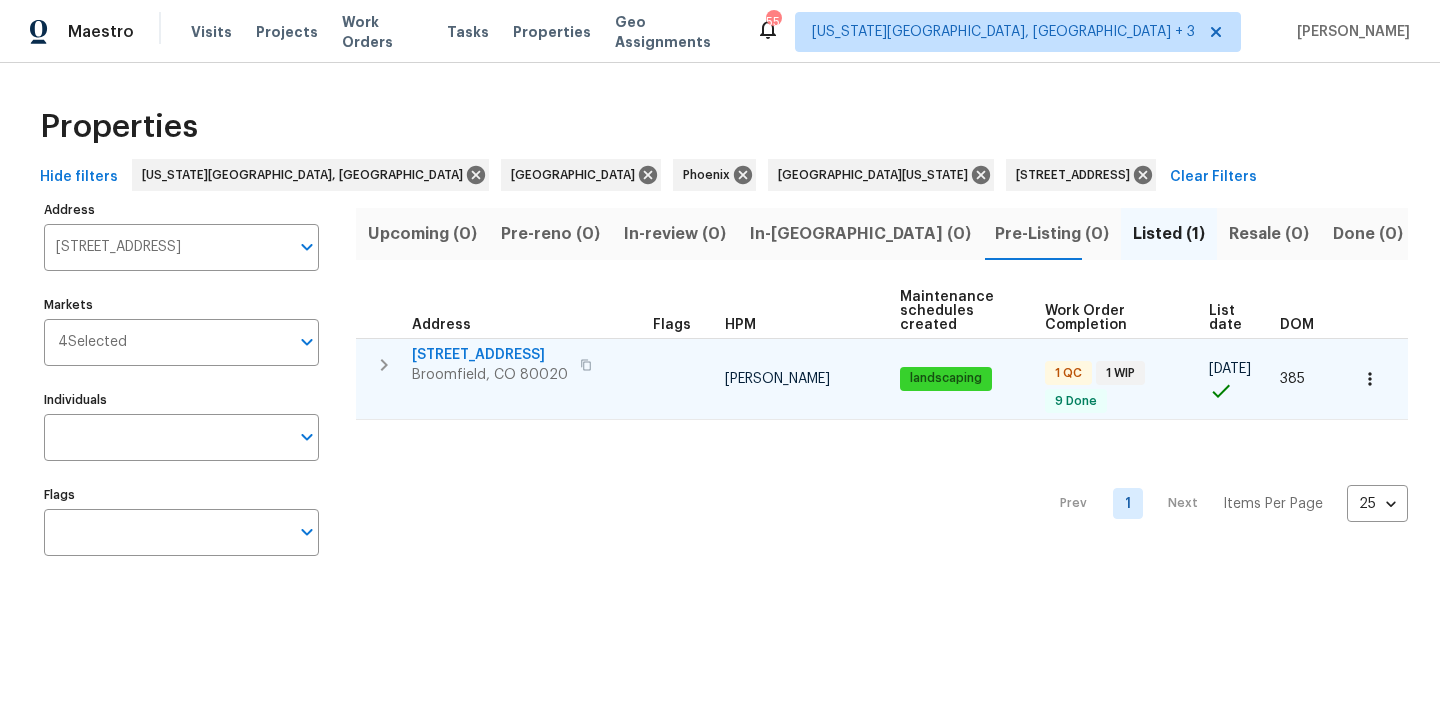 click on "123 Emerald St" at bounding box center [490, 355] 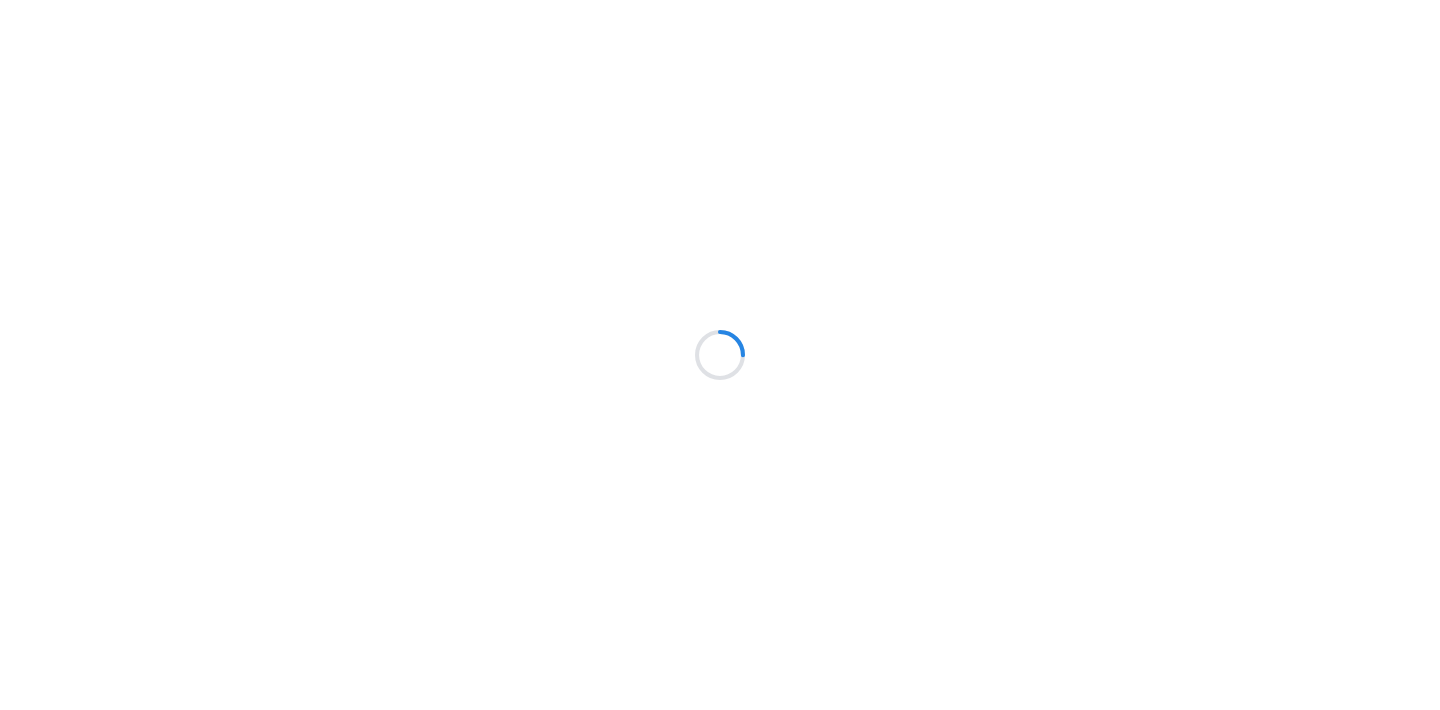 scroll, scrollTop: 0, scrollLeft: 0, axis: both 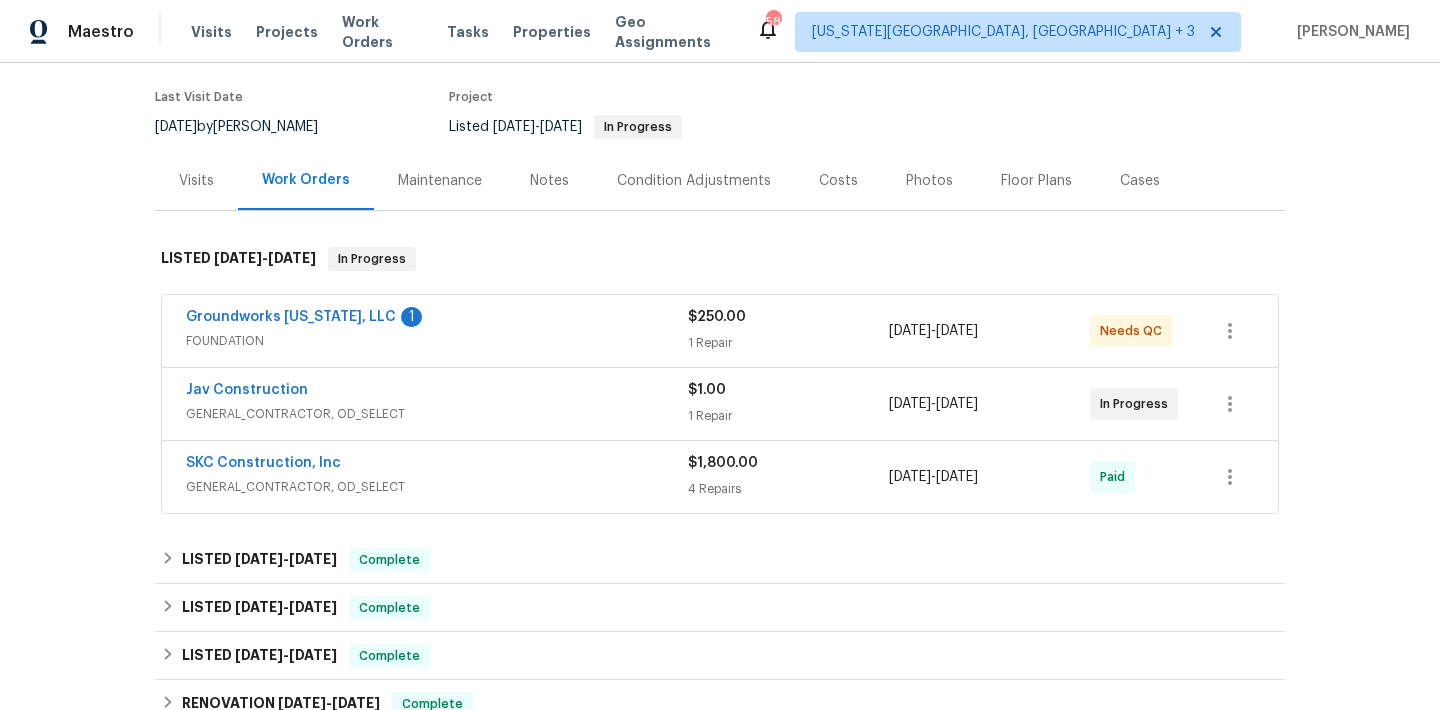 click on "FOUNDATION" at bounding box center [437, 341] 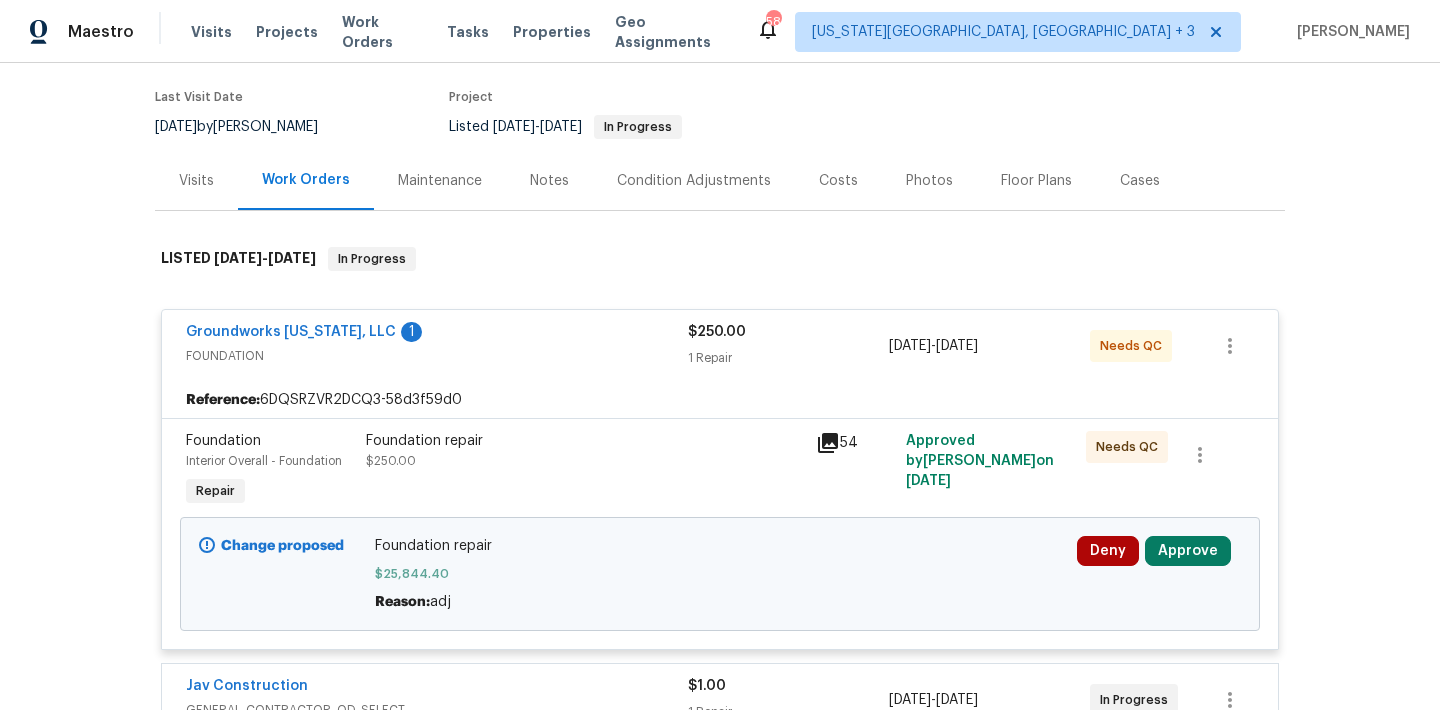 click on "Approve" at bounding box center [1188, 551] 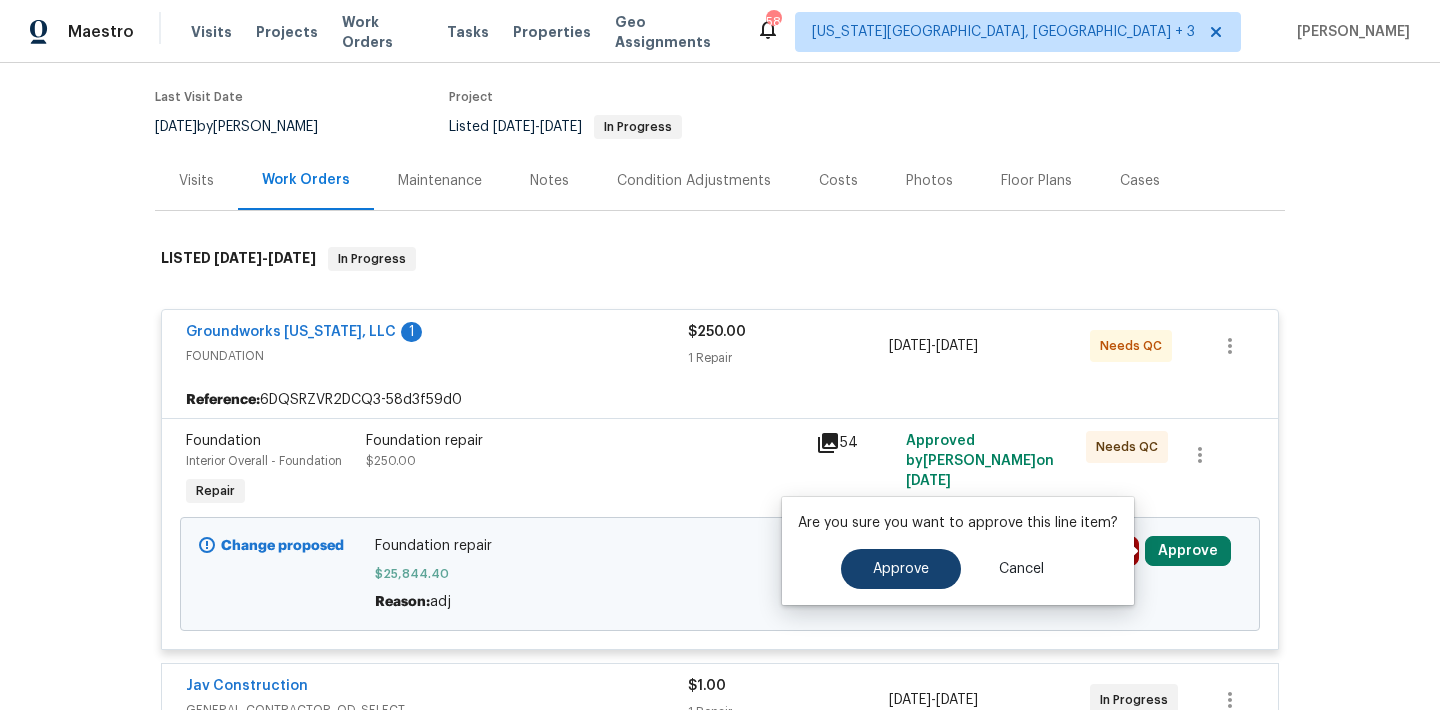 click on "Approve" at bounding box center [901, 569] 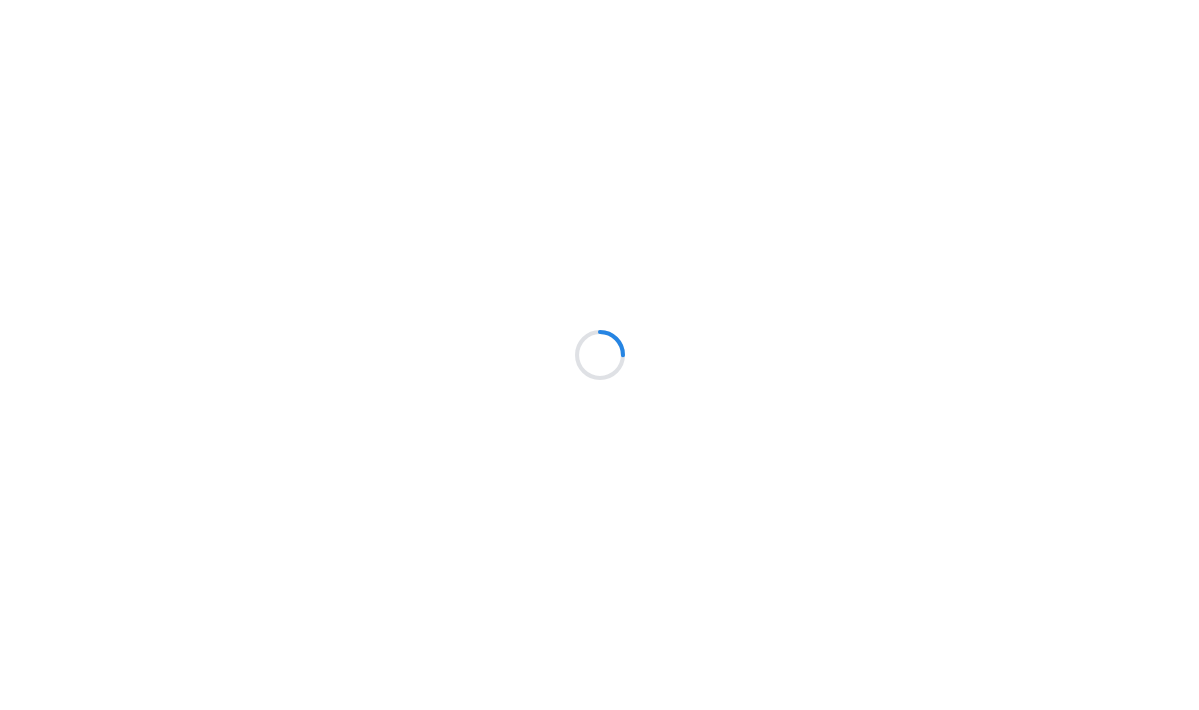 scroll, scrollTop: 0, scrollLeft: 0, axis: both 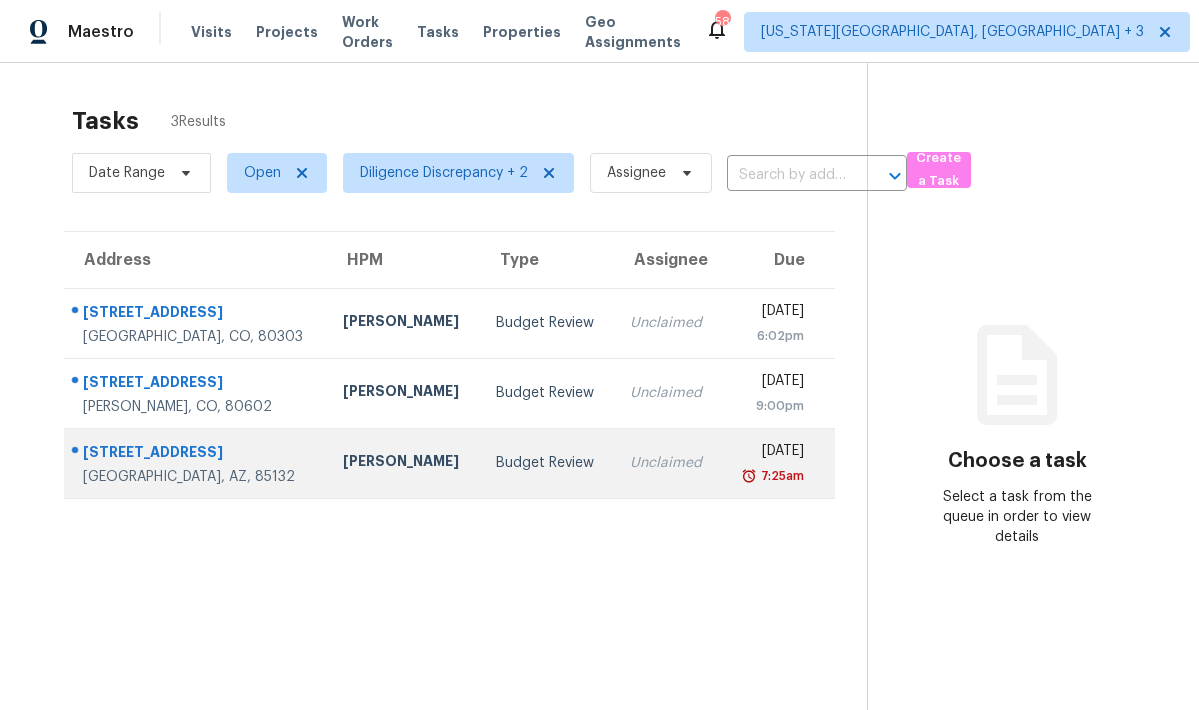 click on "Unclaimed" at bounding box center (667, 463) 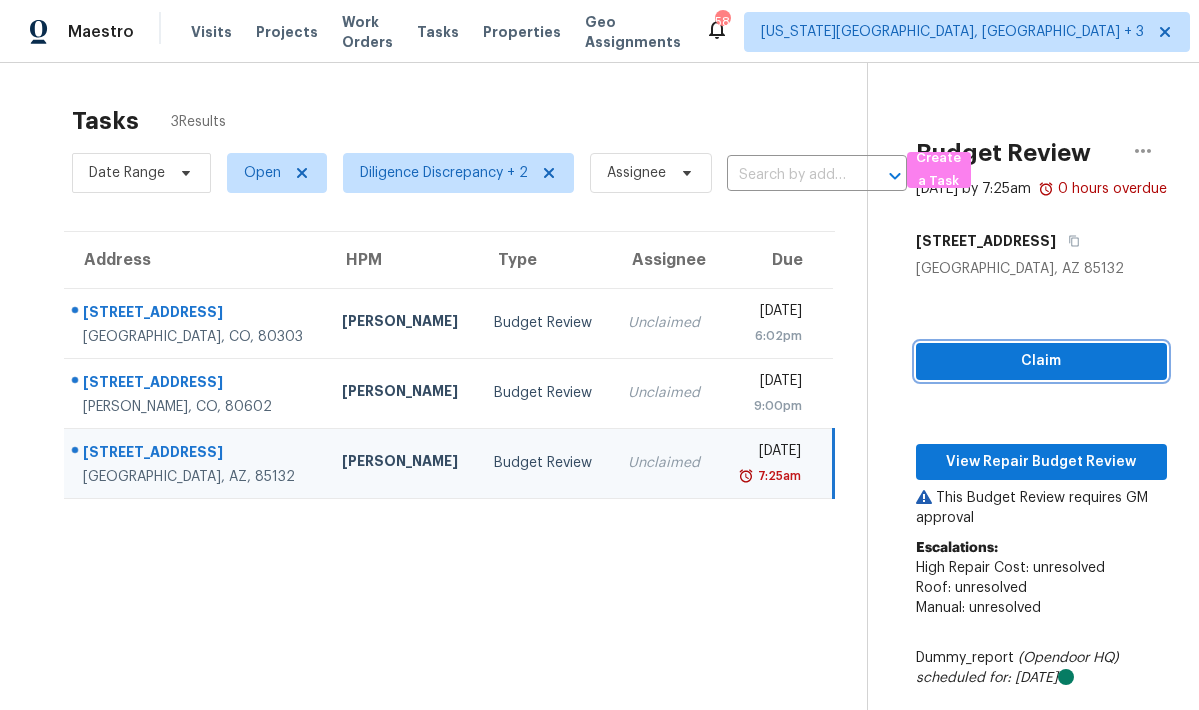 click on "Claim" at bounding box center [1041, 361] 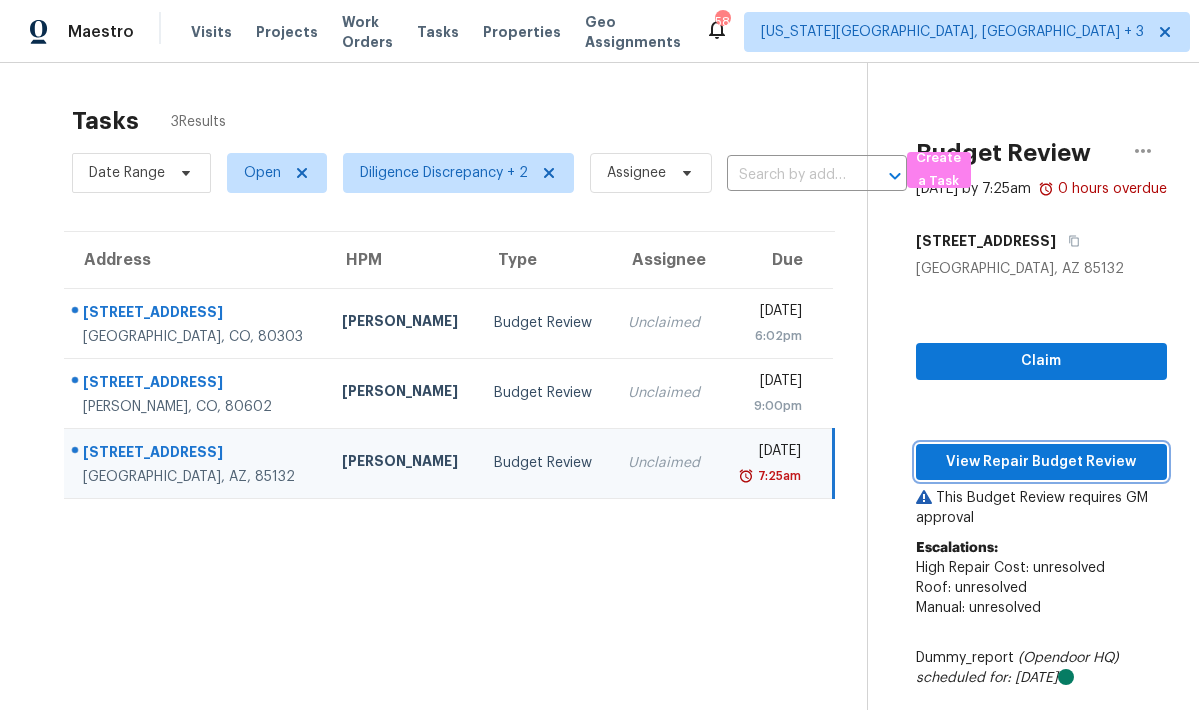 click on "View Repair Budget Review" at bounding box center (1041, 462) 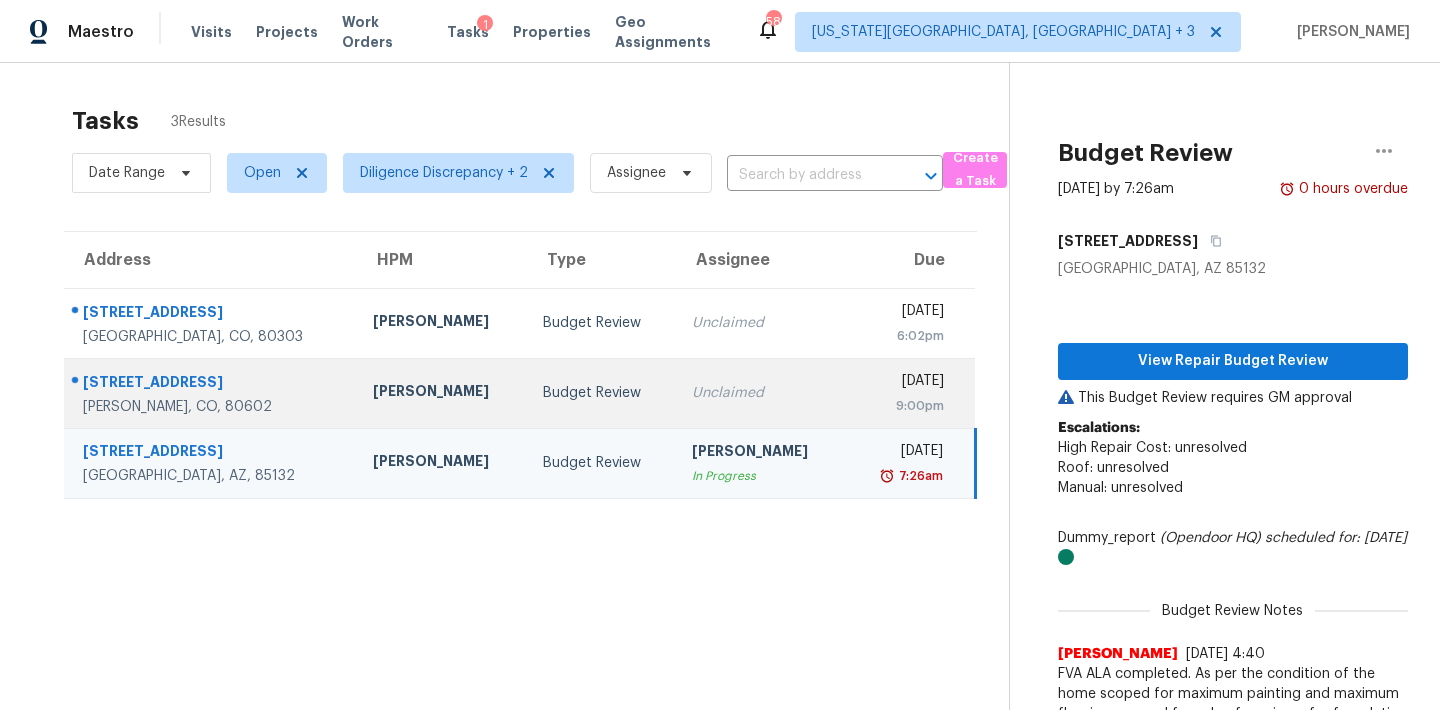 click on "Unclaimed" at bounding box center [761, 393] 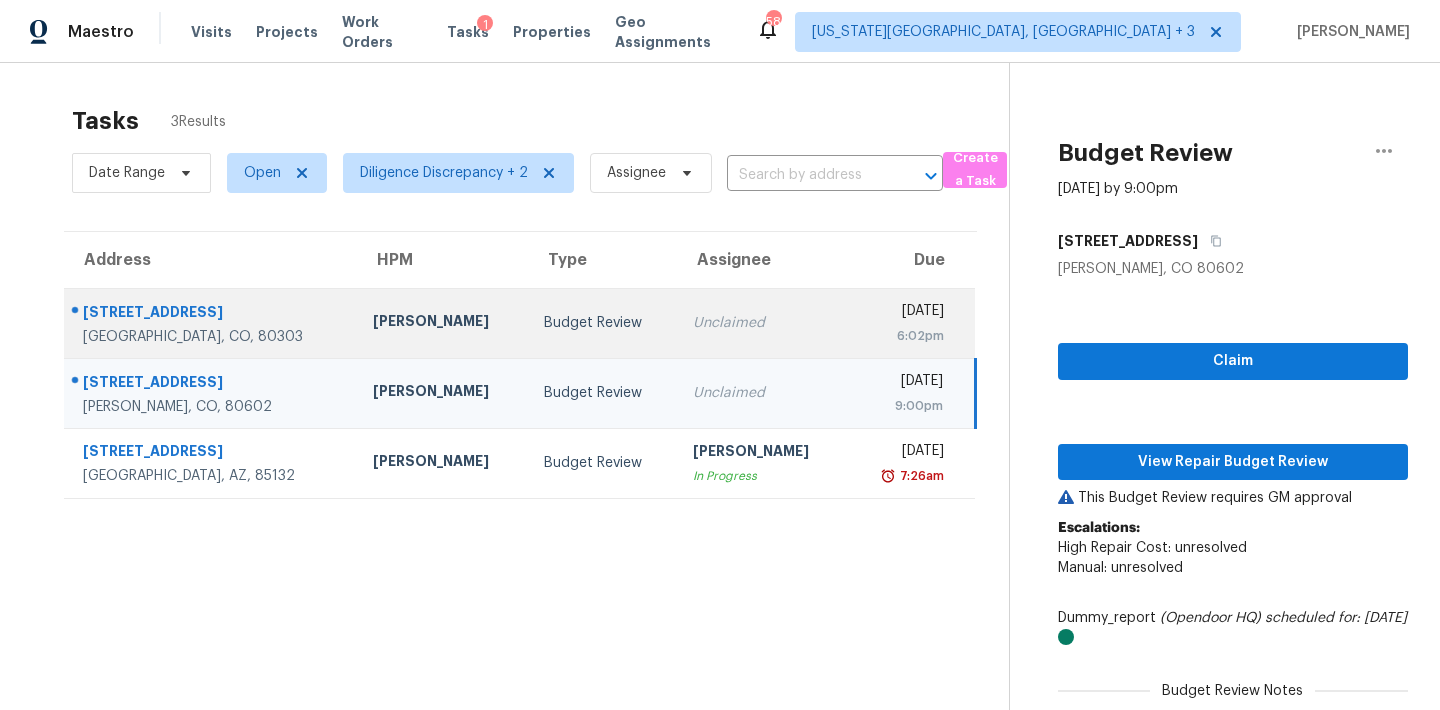 click on "6:02pm" at bounding box center [903, 336] 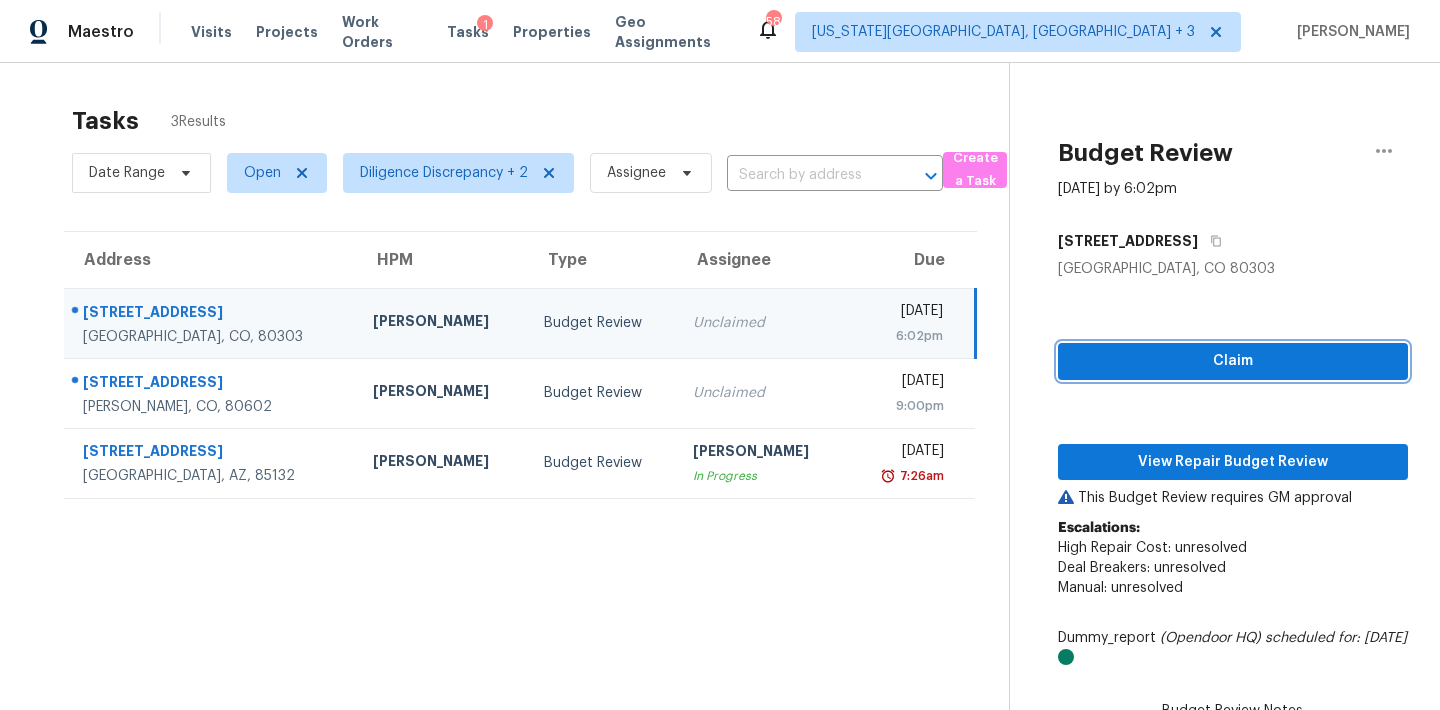 click on "Claim" at bounding box center (1233, 361) 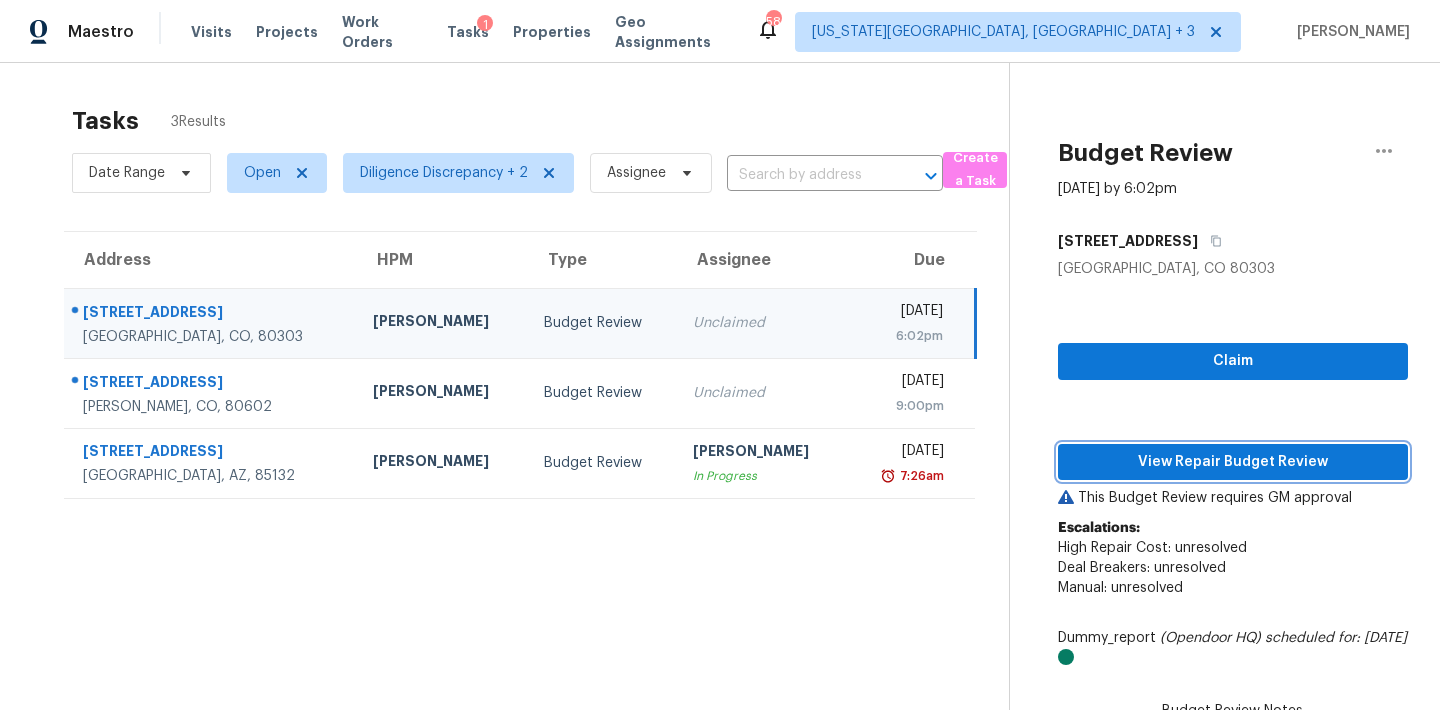 click on "View Repair Budget Review" at bounding box center [1233, 462] 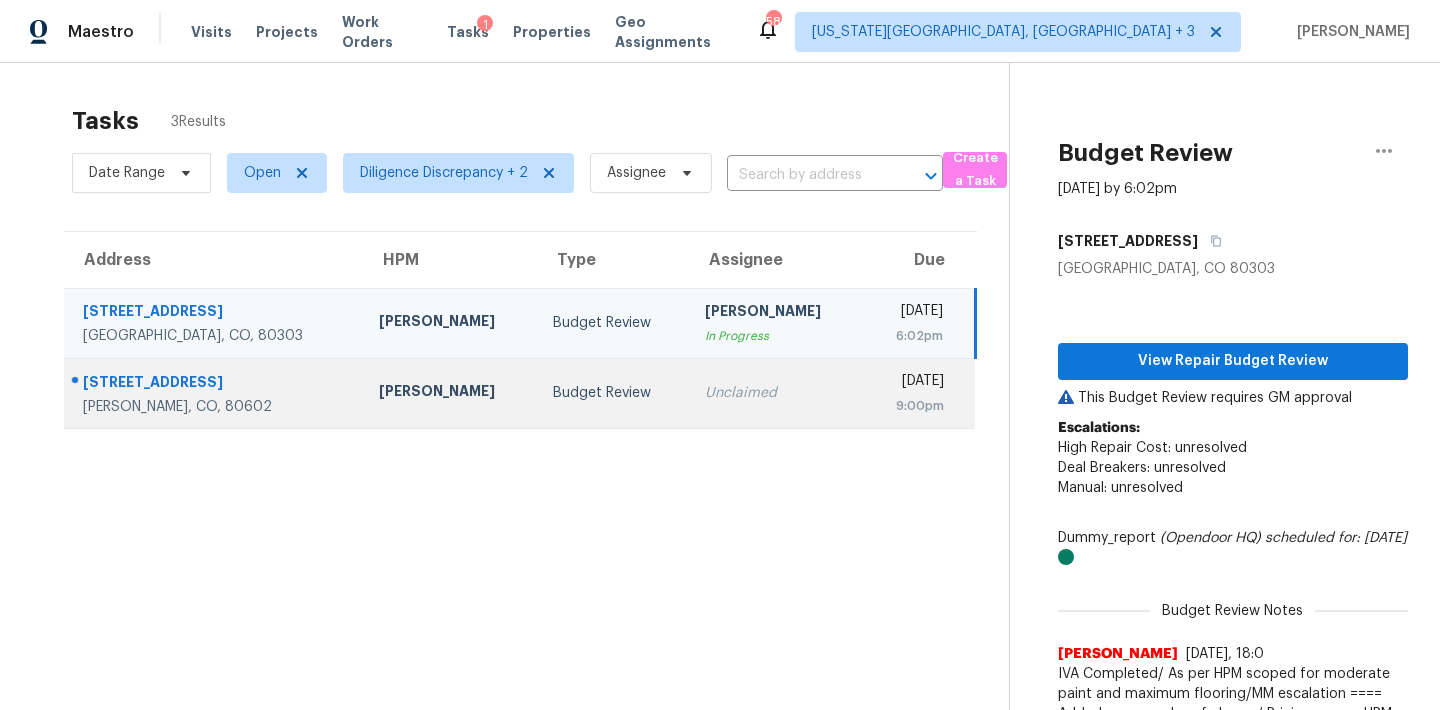 click on "Unclaimed" at bounding box center [776, 393] 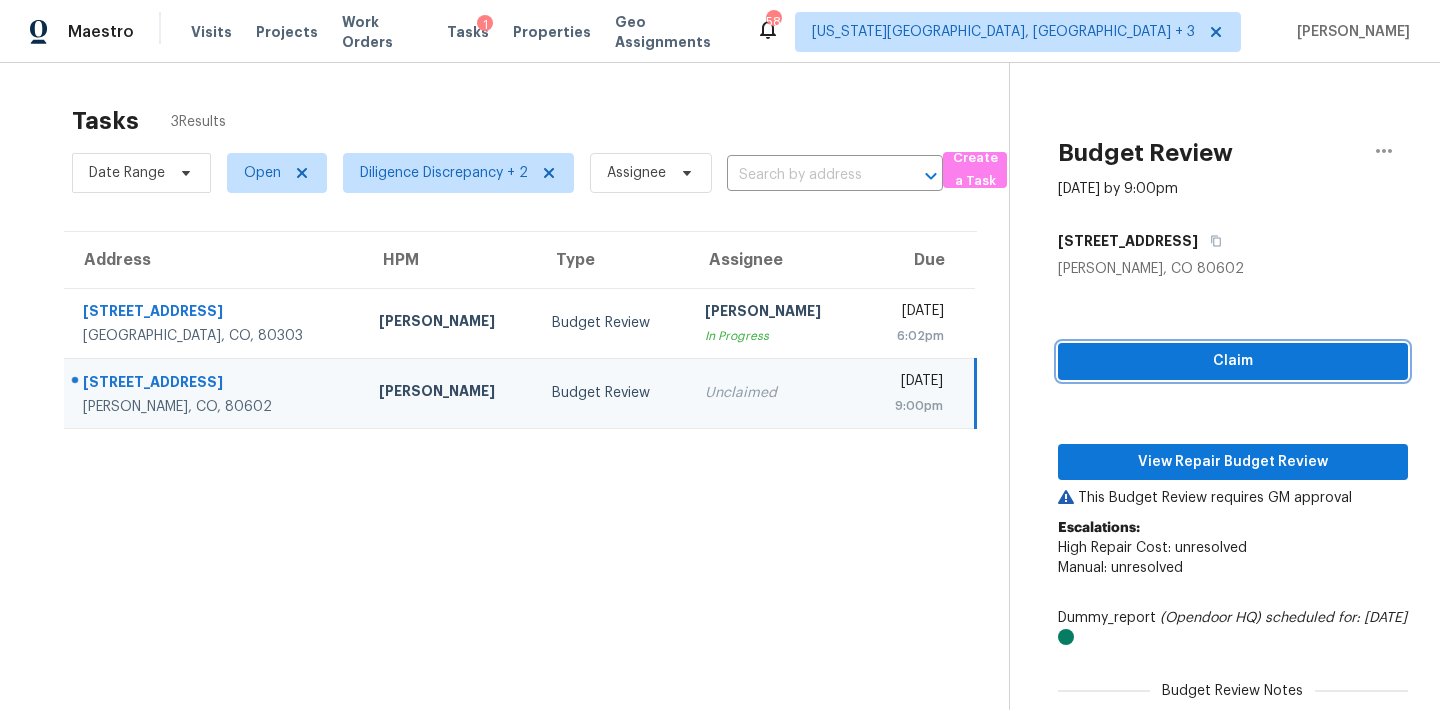 click on "Claim" at bounding box center (1233, 361) 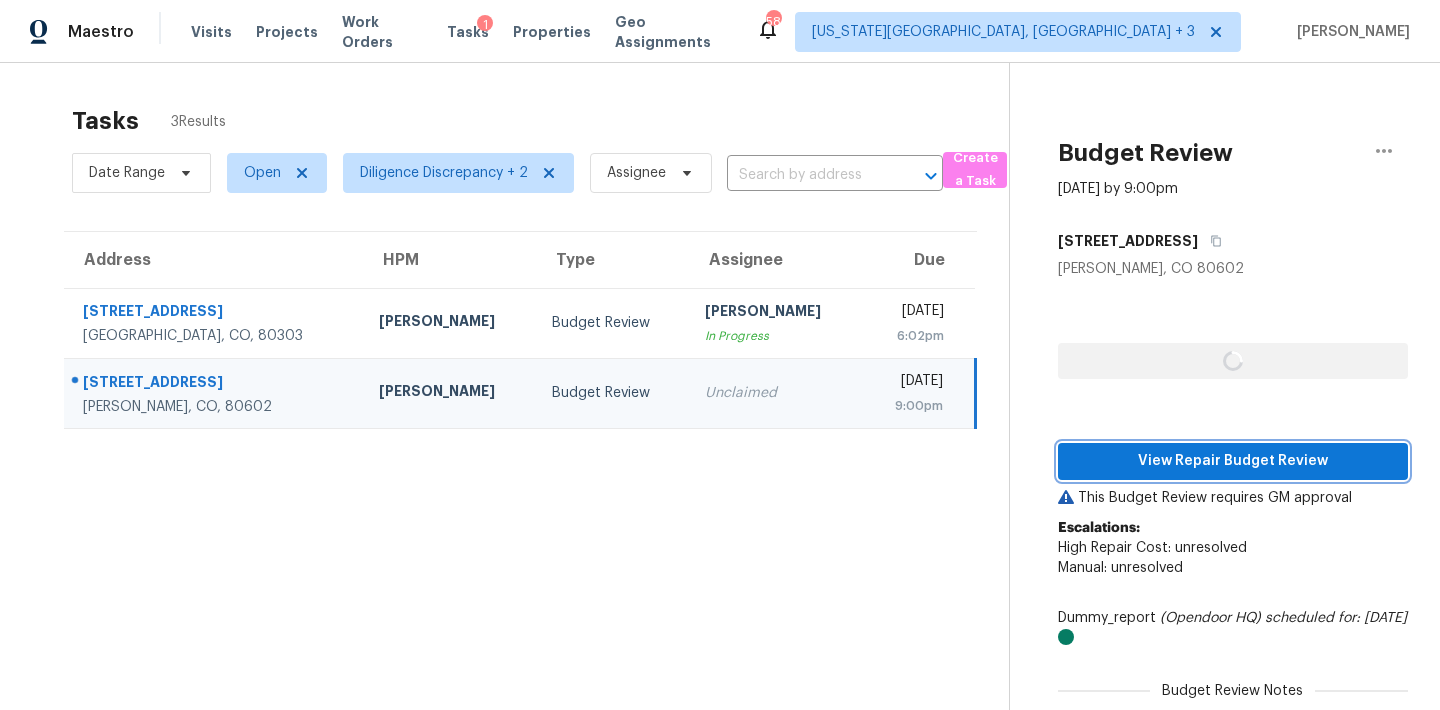 click on "View Repair Budget Review" at bounding box center (1233, 461) 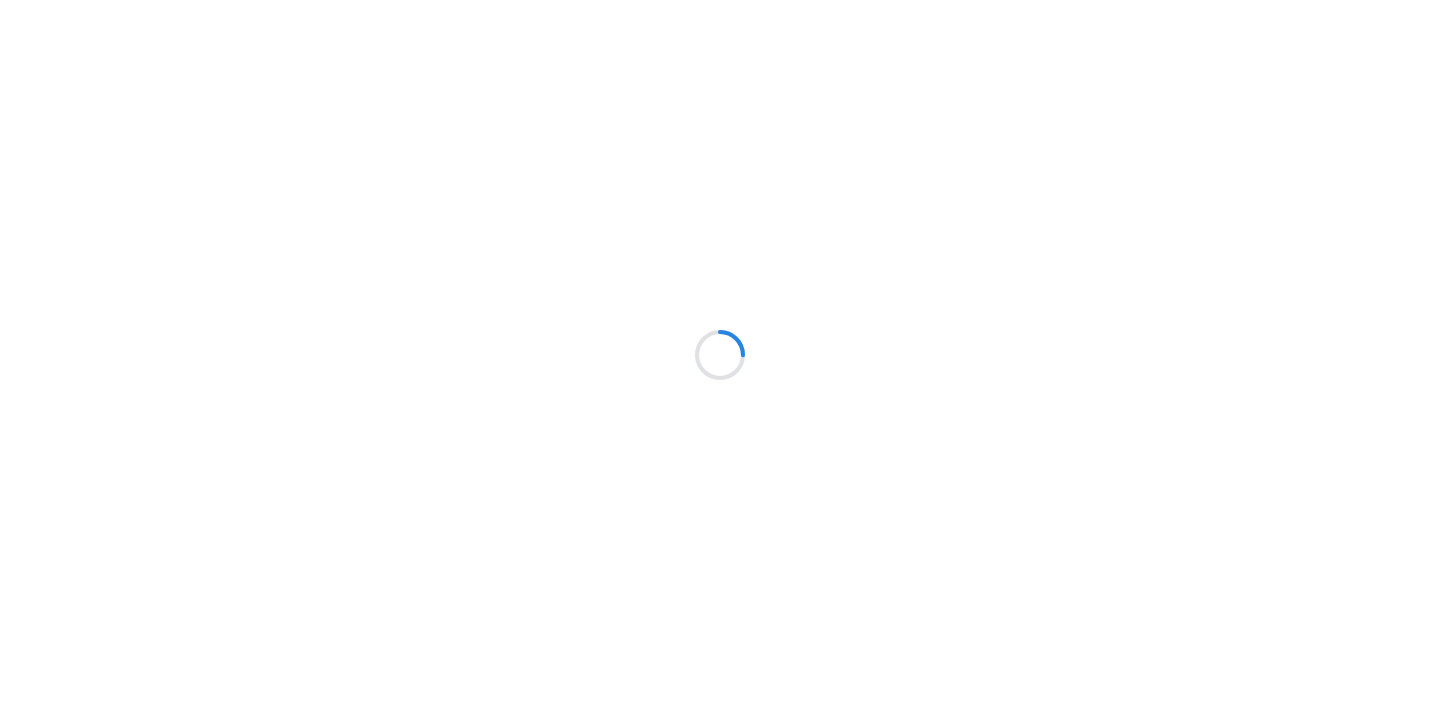 scroll, scrollTop: 0, scrollLeft: 0, axis: both 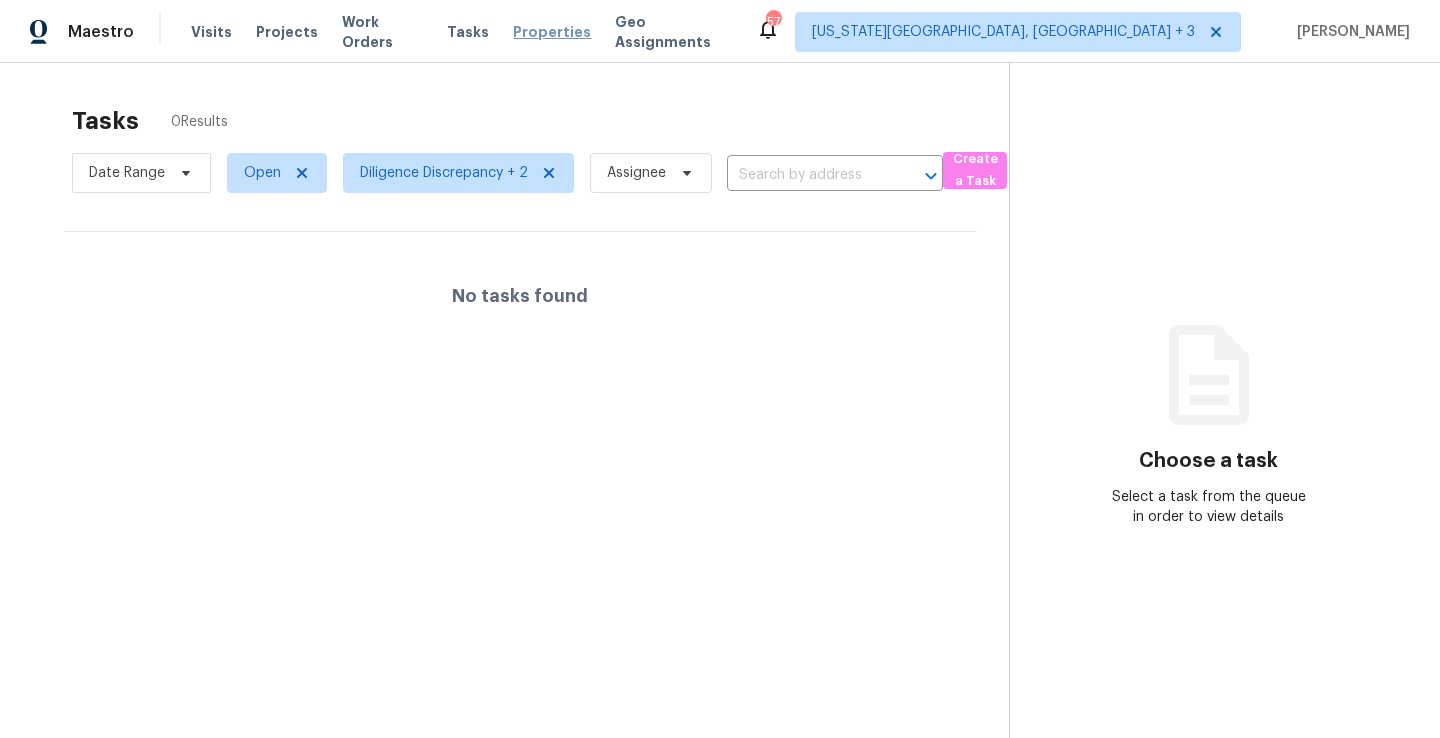 click on "Properties" at bounding box center (552, 32) 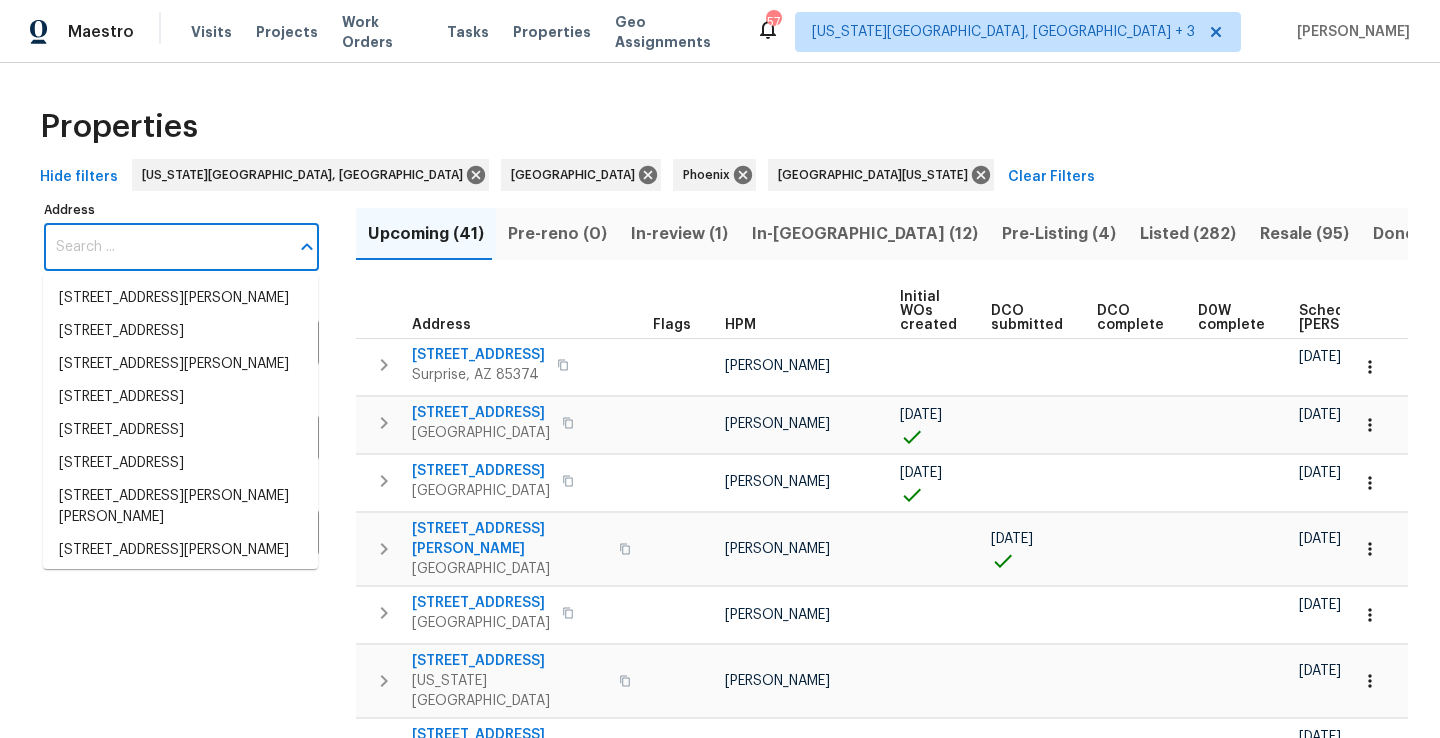 click on "Address" at bounding box center (166, 247) 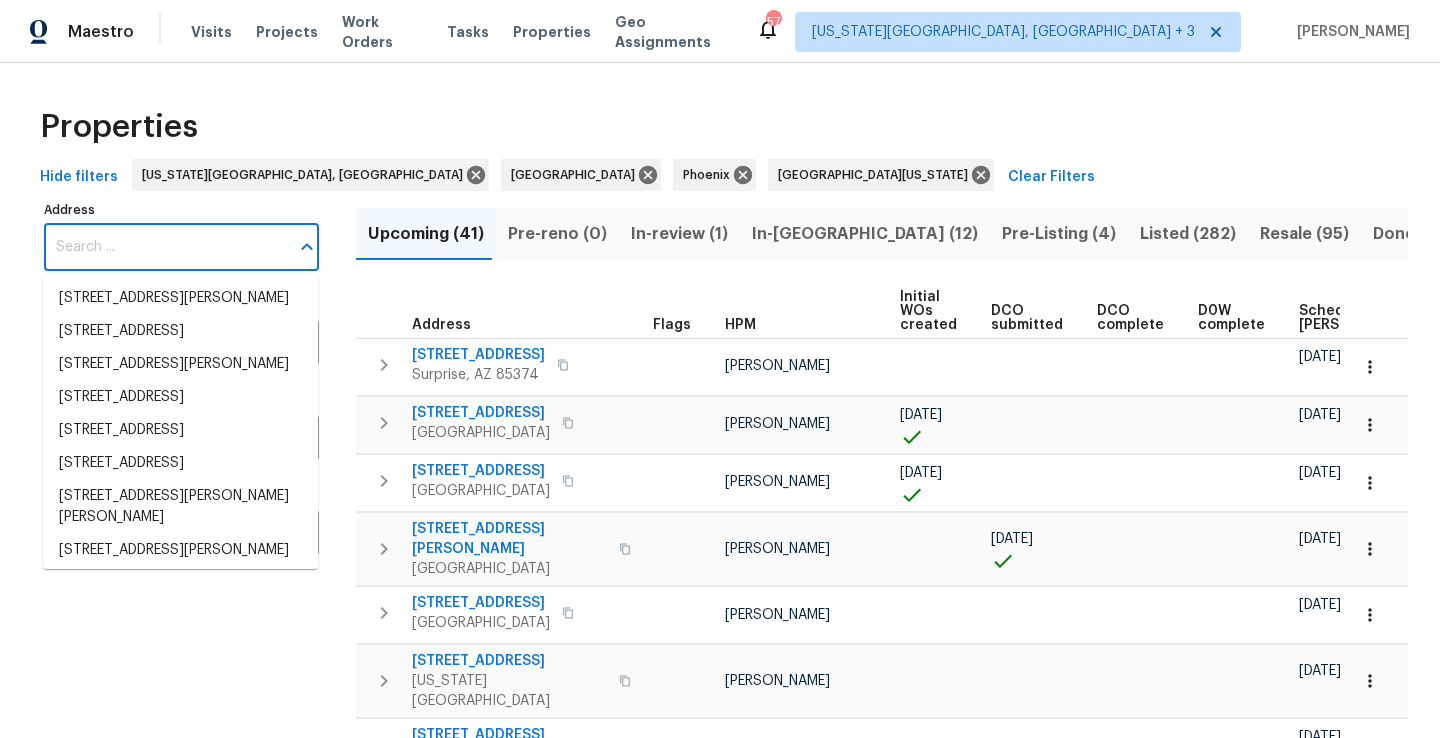 paste on "[STREET_ADDRESS]" 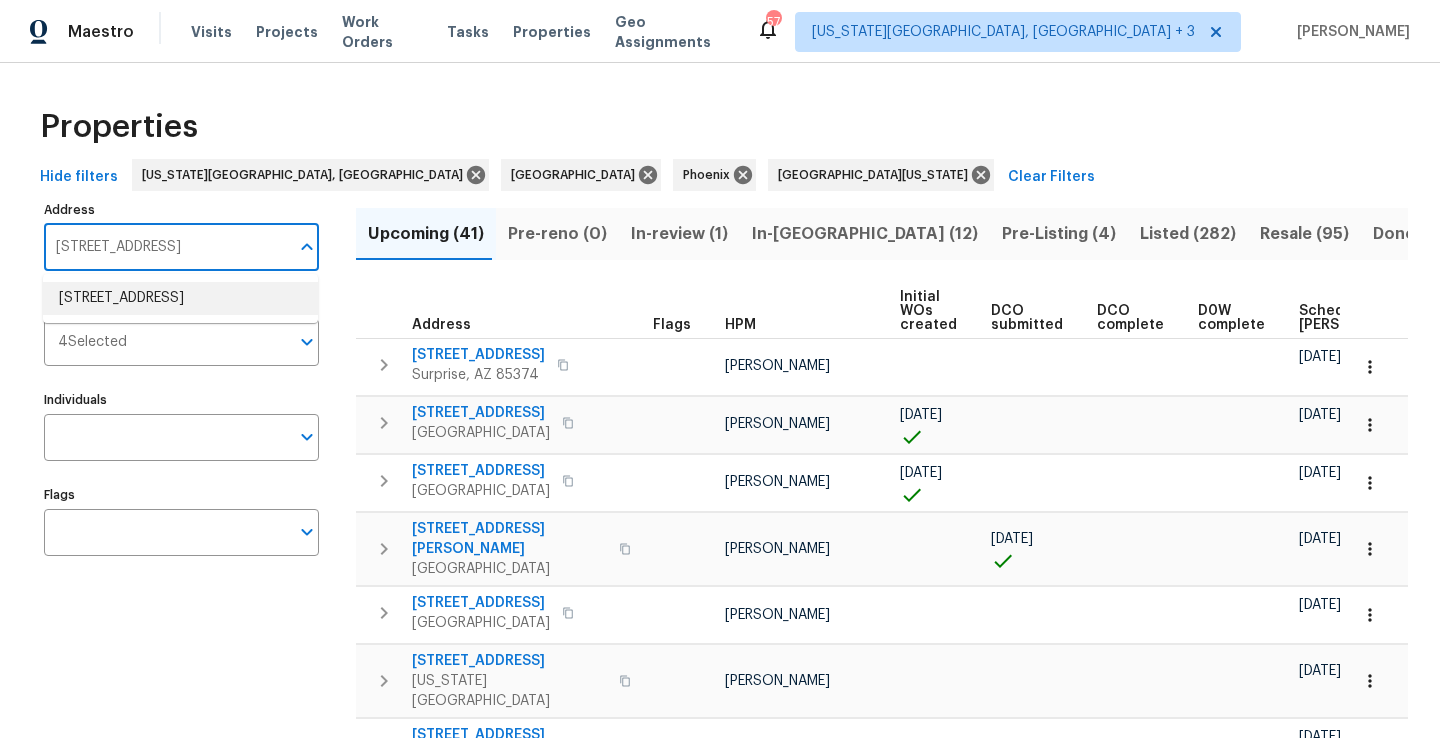 click on "[STREET_ADDRESS]" at bounding box center (180, 298) 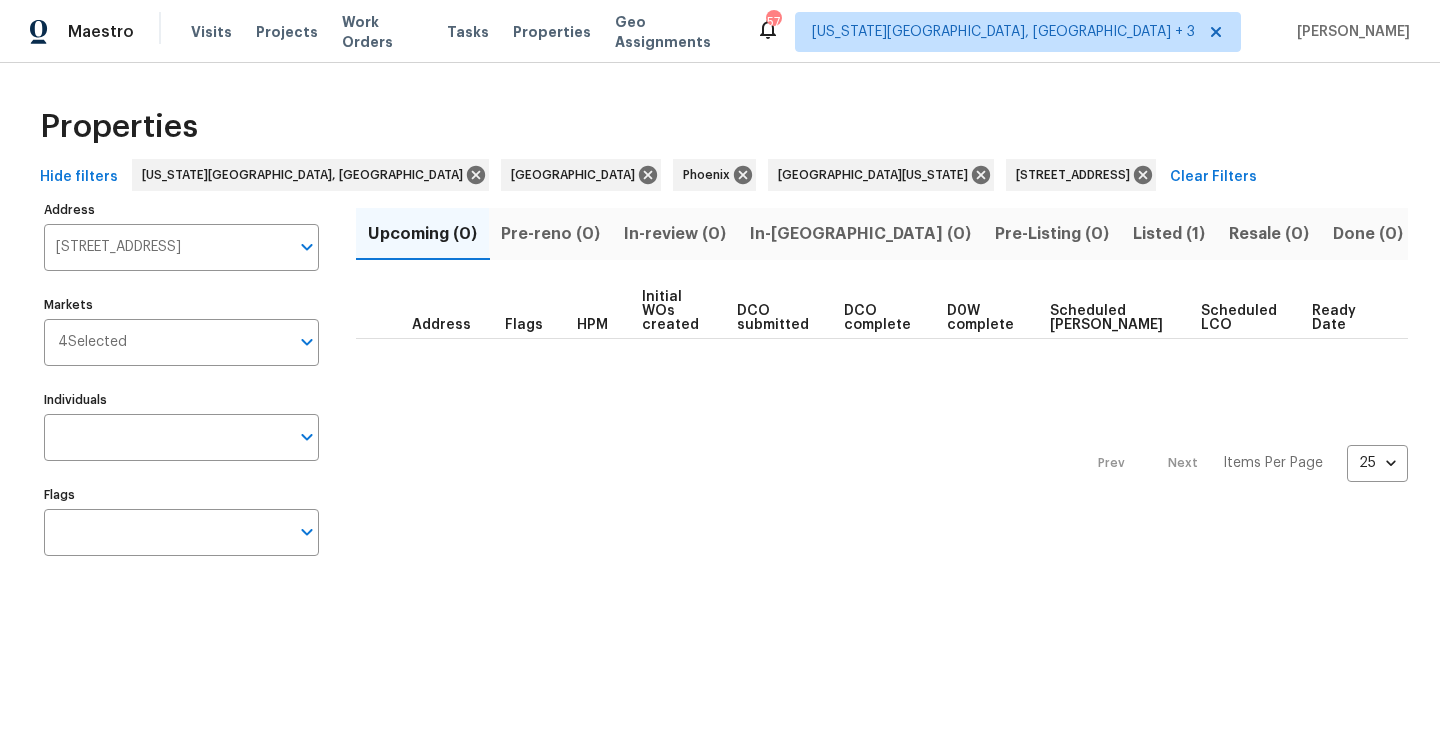 click on "Listed (1)" at bounding box center (1169, 234) 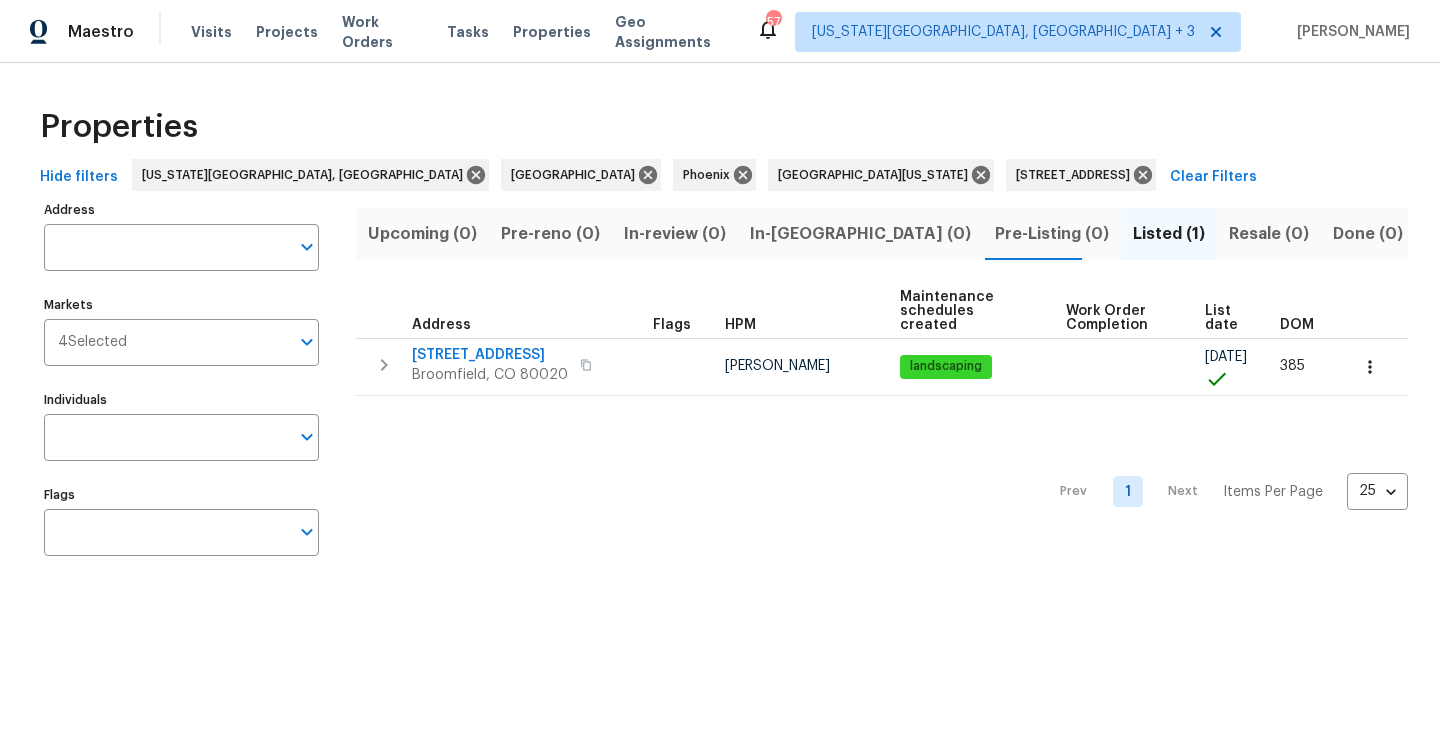 type on "123 Emerald St Broomfield CO 80020" 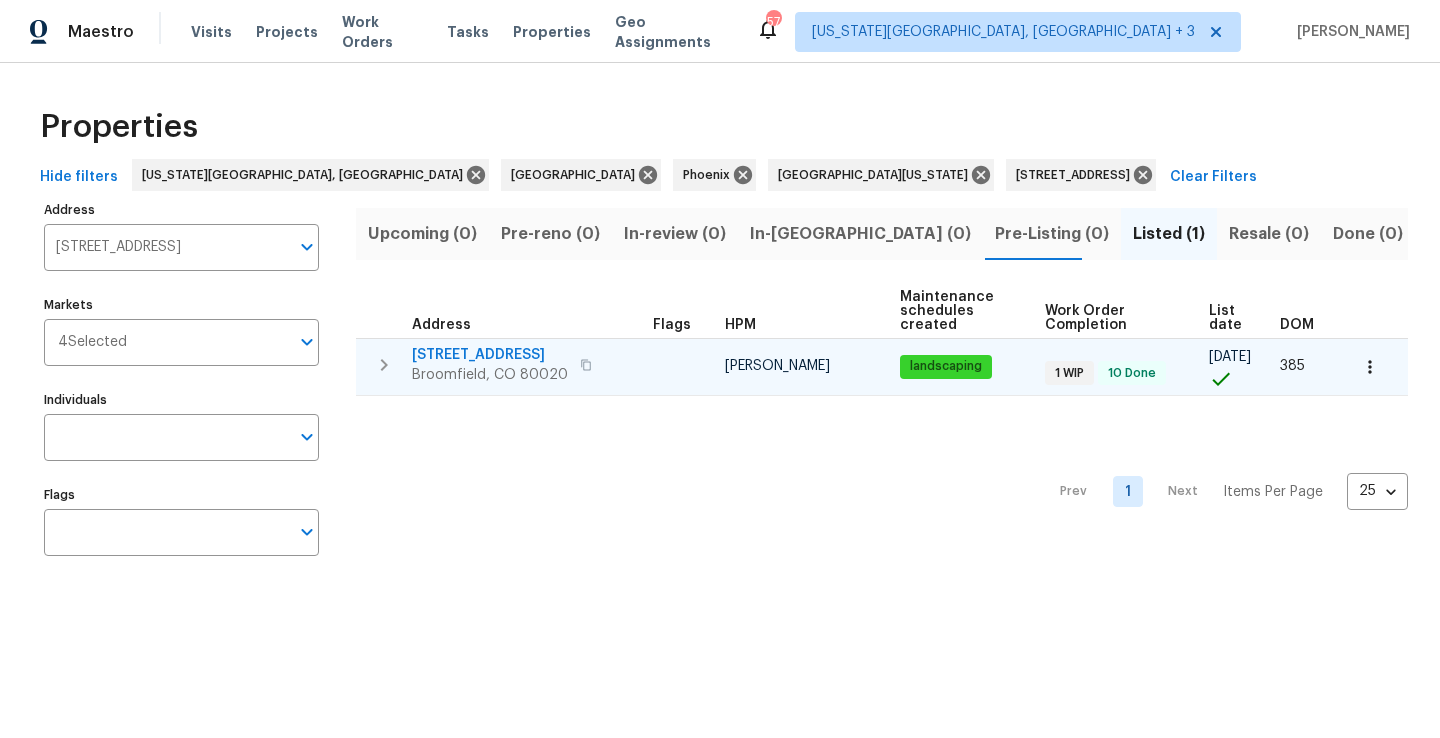 click on "Broomfield, CO 80020" at bounding box center [490, 375] 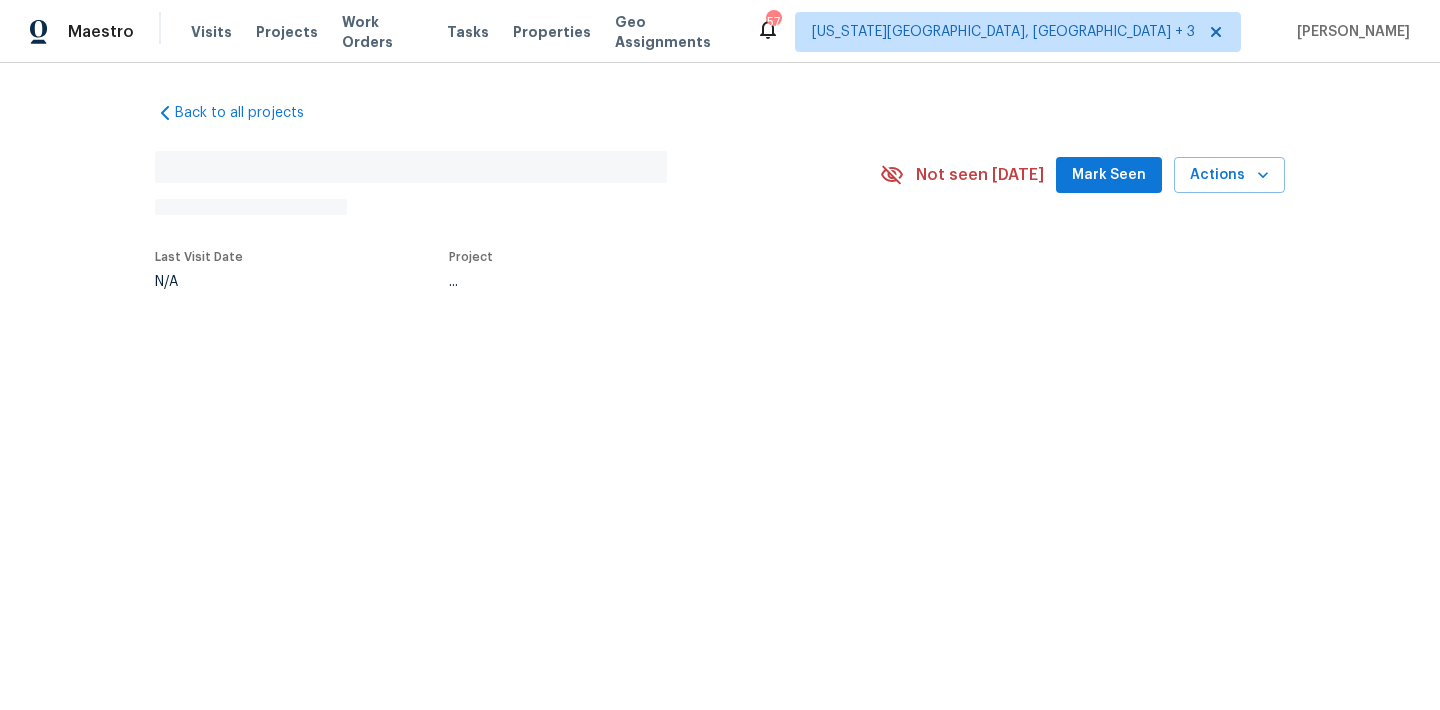 scroll, scrollTop: 0, scrollLeft: 0, axis: both 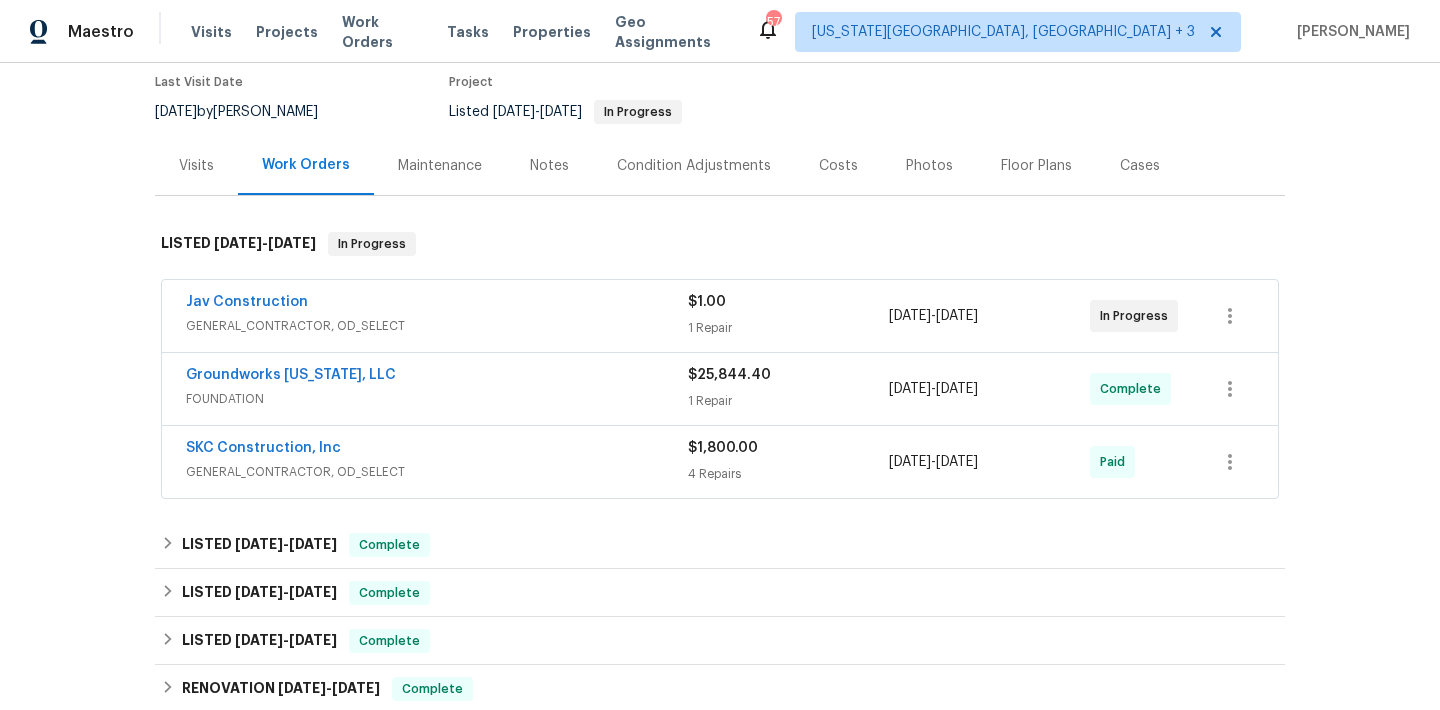 click on "FOUNDATION" at bounding box center [437, 399] 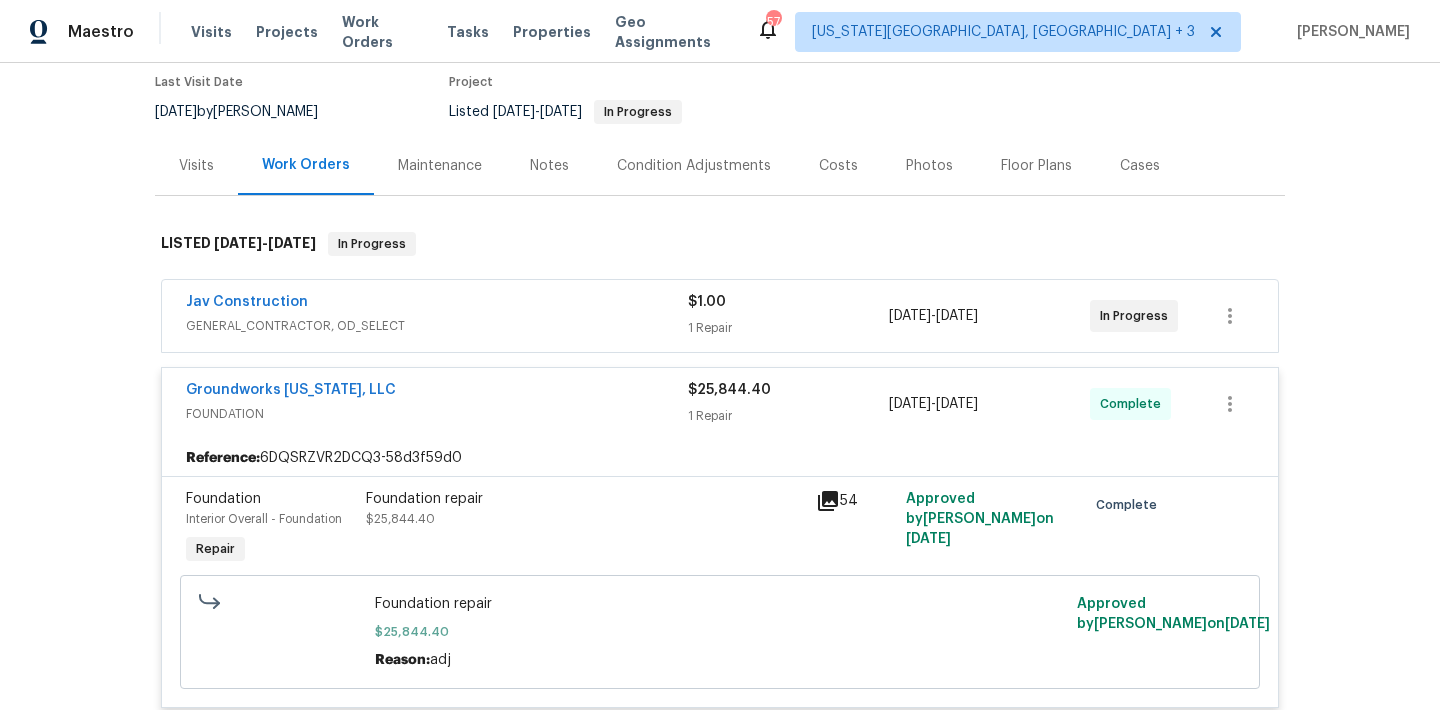 scroll, scrollTop: 320, scrollLeft: 0, axis: vertical 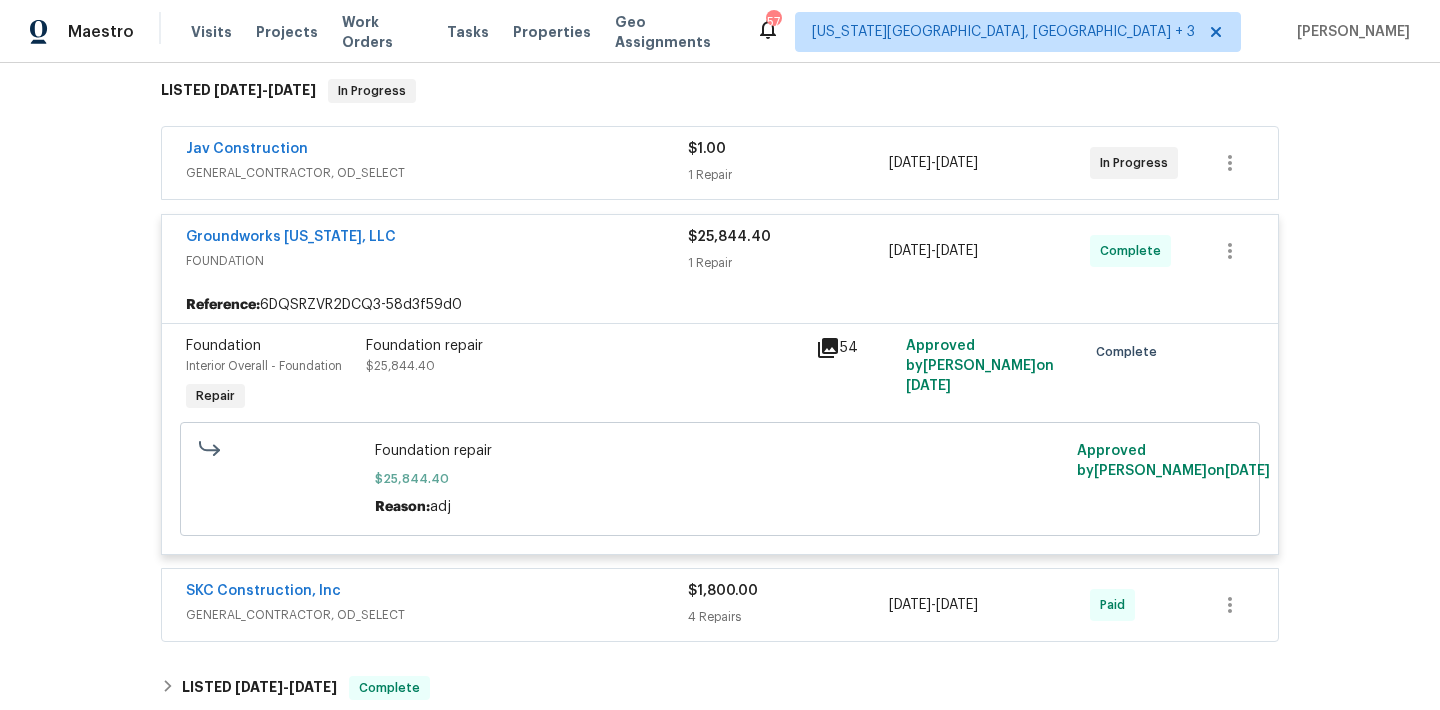 click on "$25,844.40" at bounding box center [400, 366] 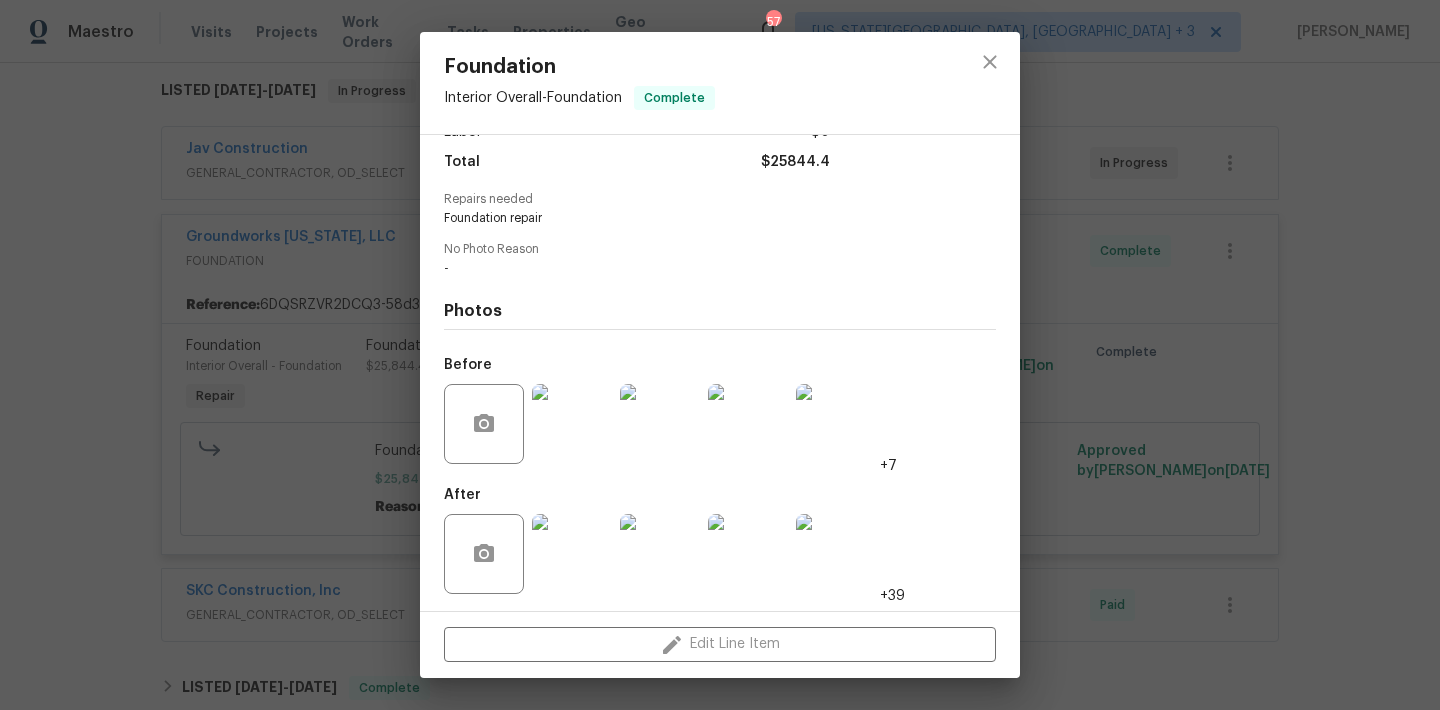 scroll, scrollTop: 157, scrollLeft: 0, axis: vertical 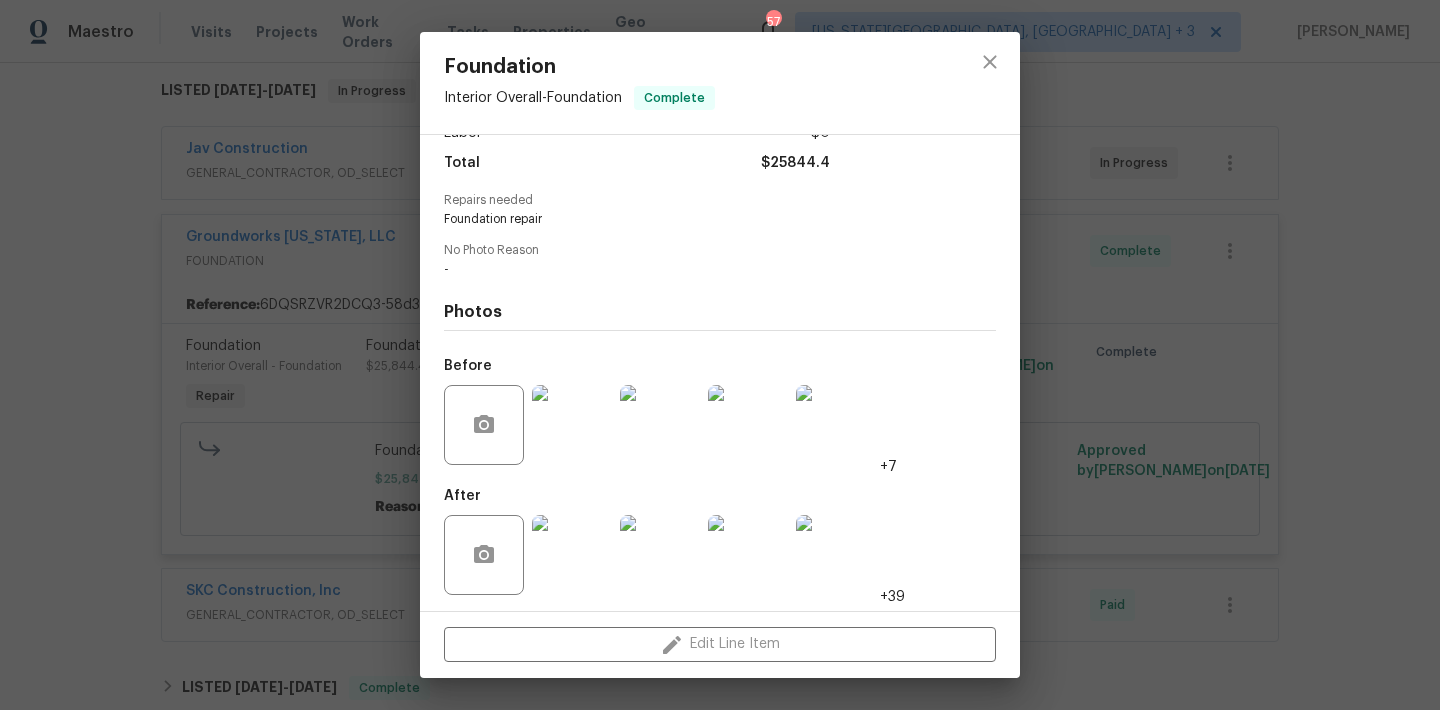 click at bounding box center (572, 555) 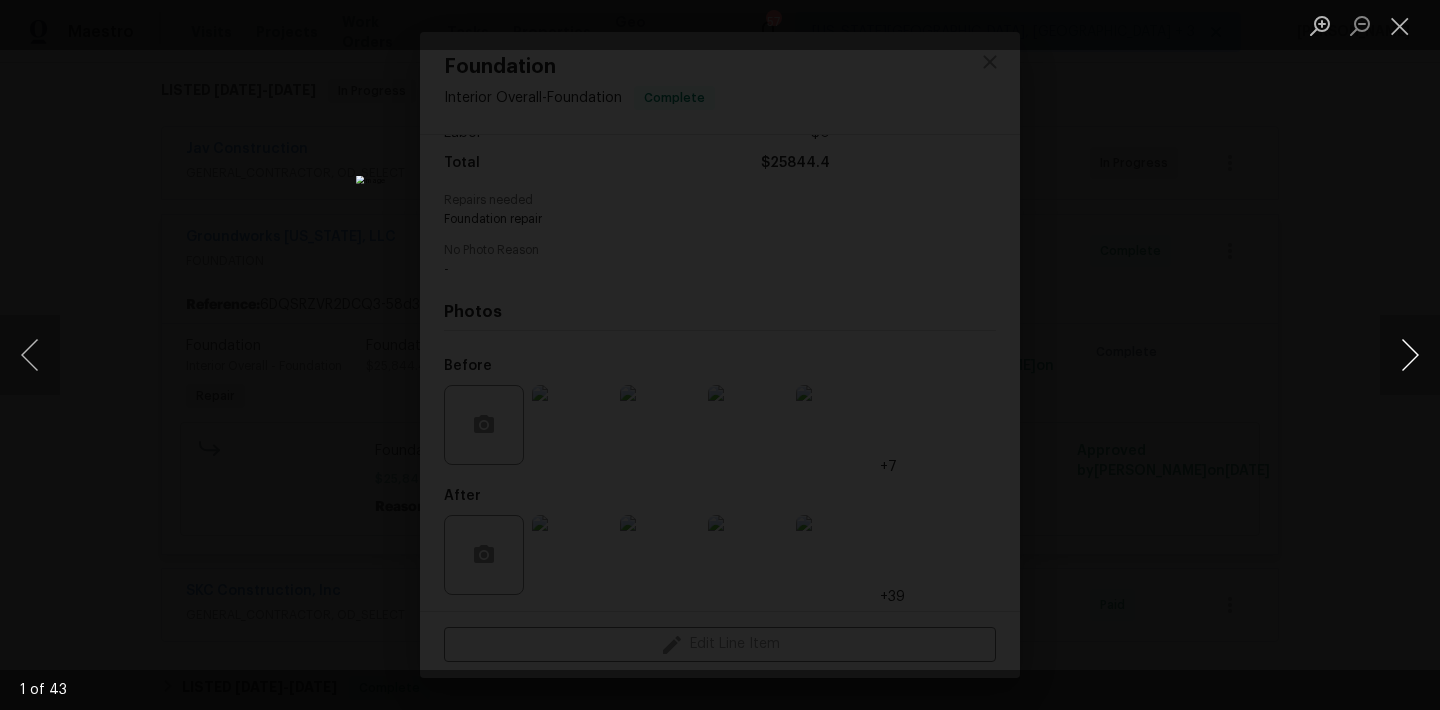 click at bounding box center (1410, 355) 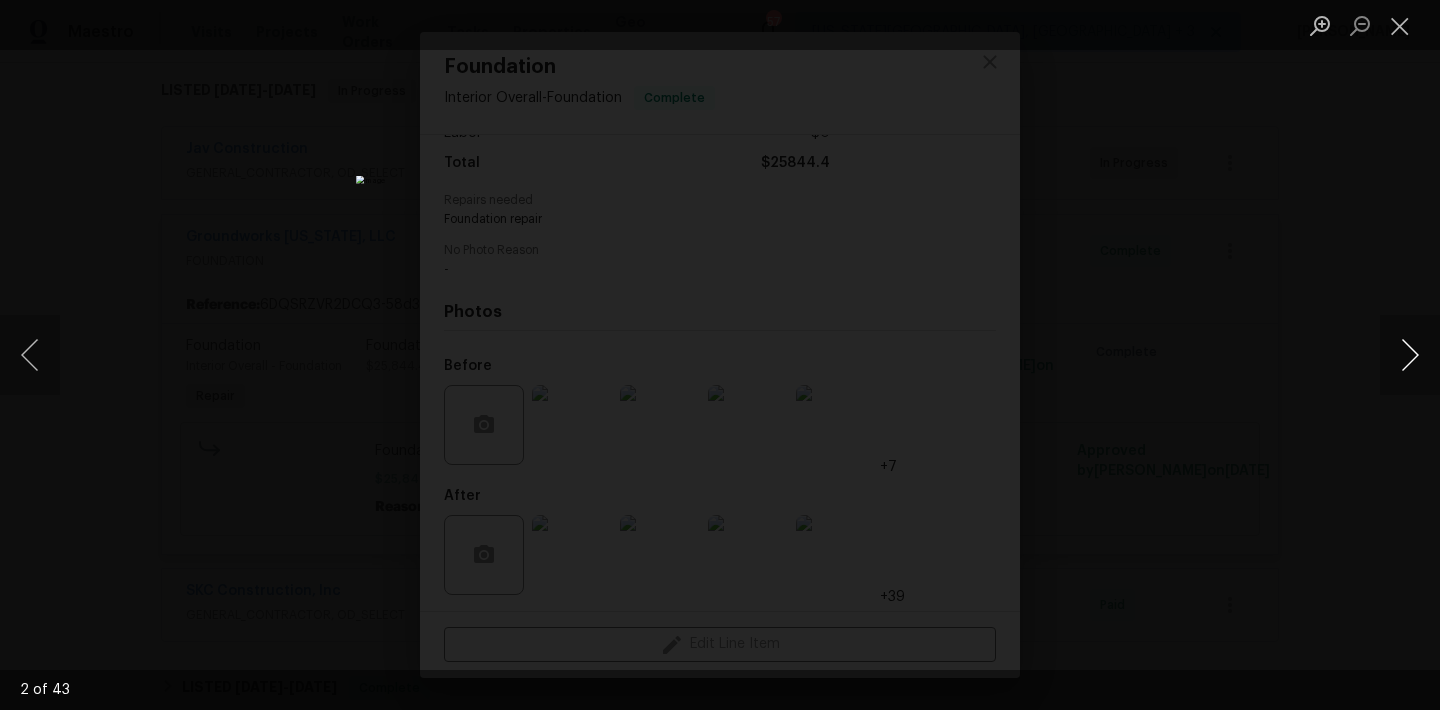 click at bounding box center [1410, 355] 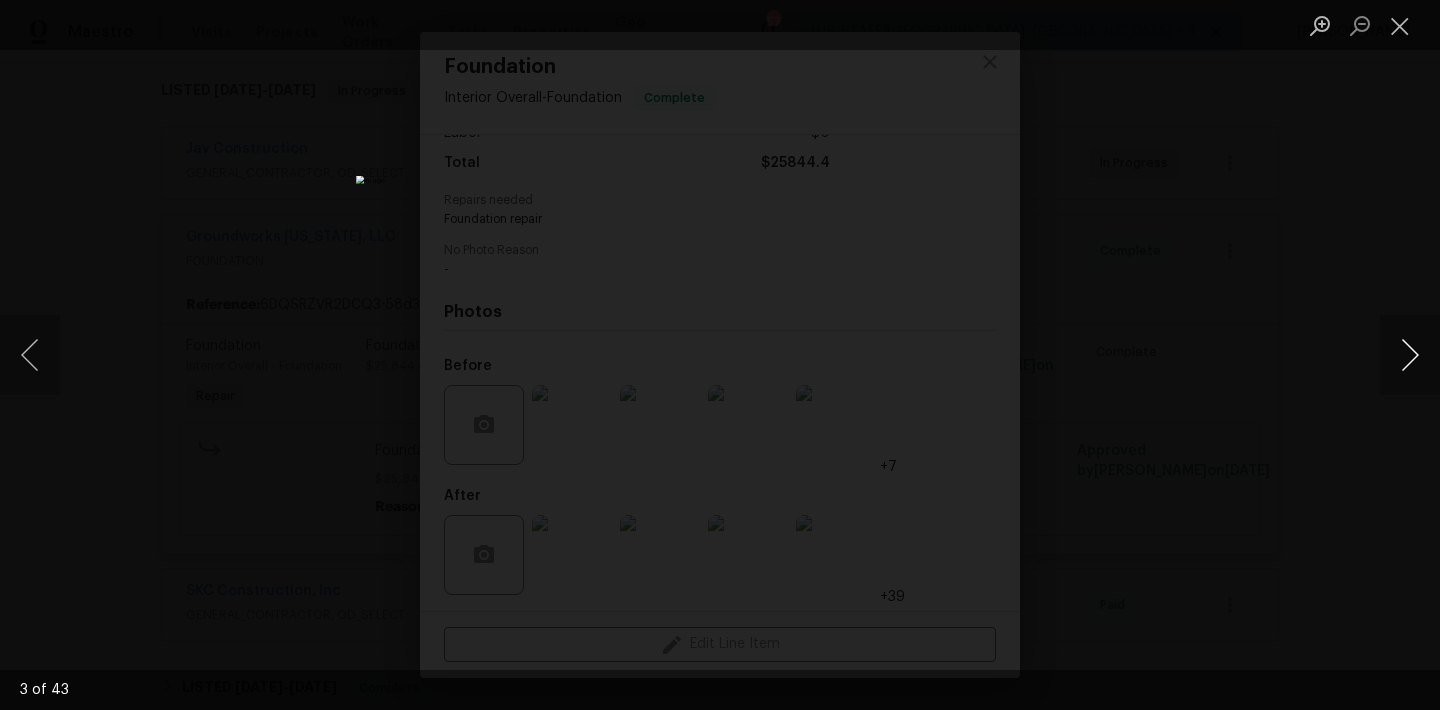 click at bounding box center (1410, 355) 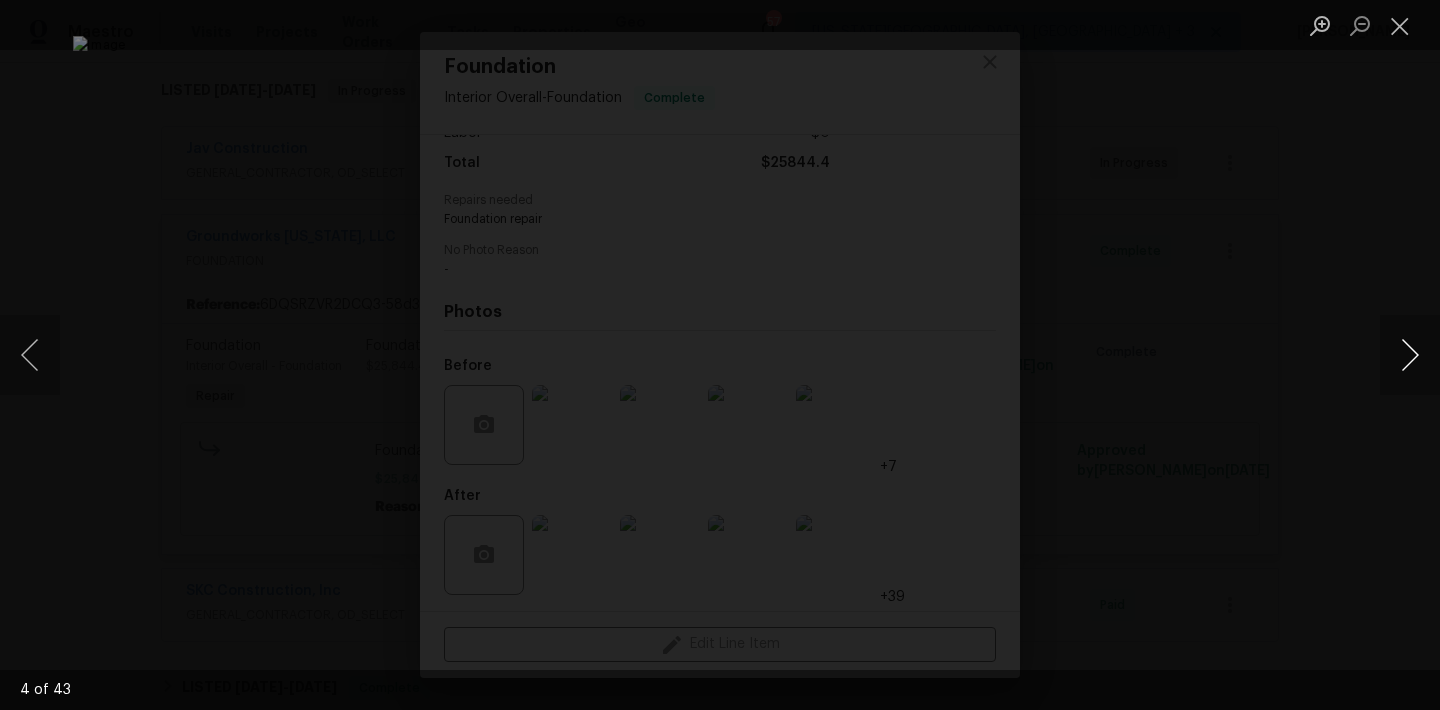 click at bounding box center [1410, 355] 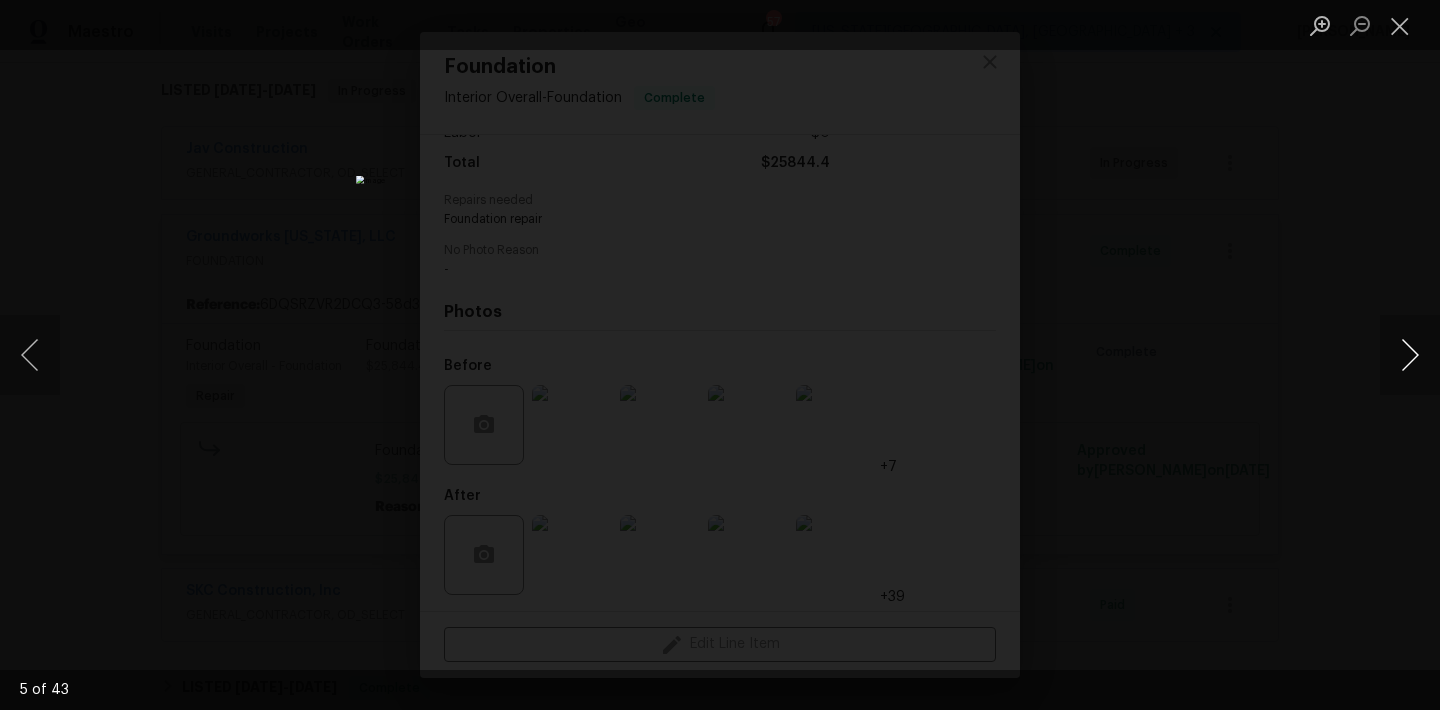 click at bounding box center [1410, 355] 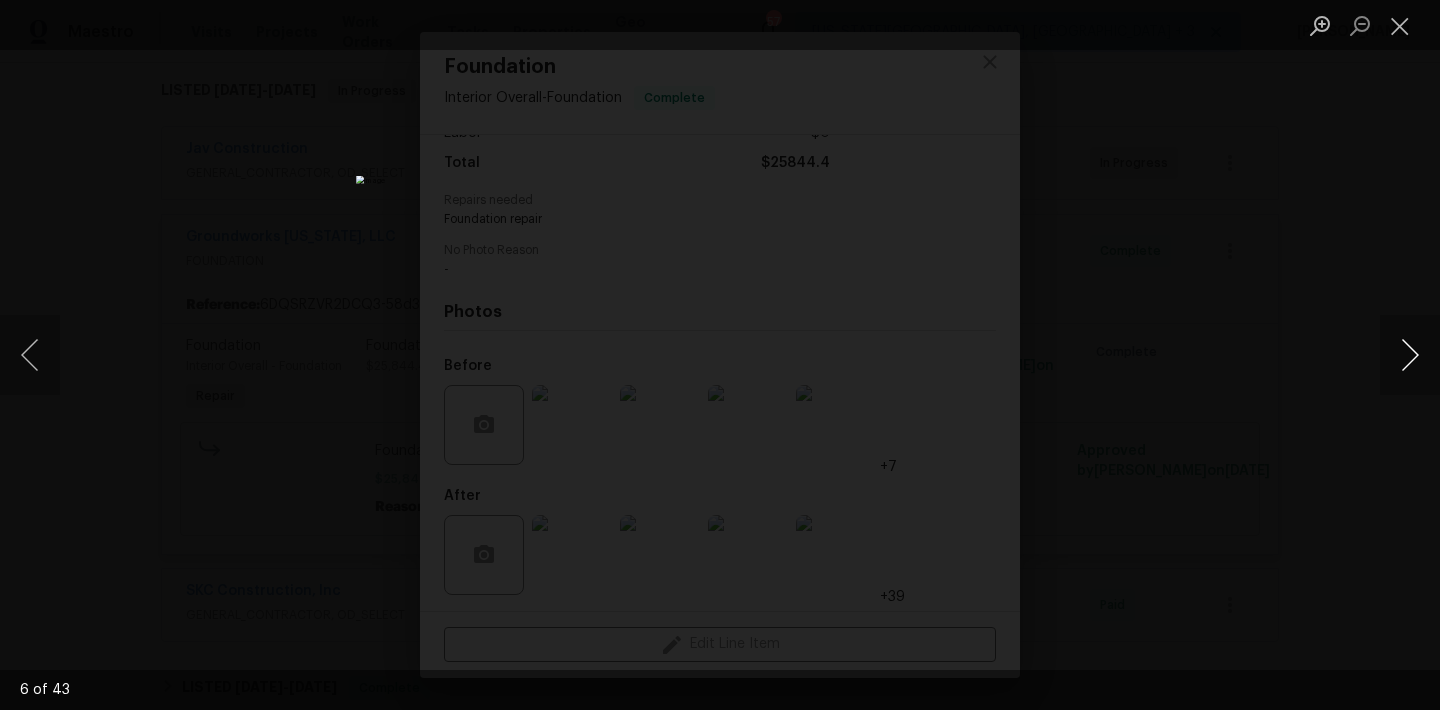 click at bounding box center (1410, 355) 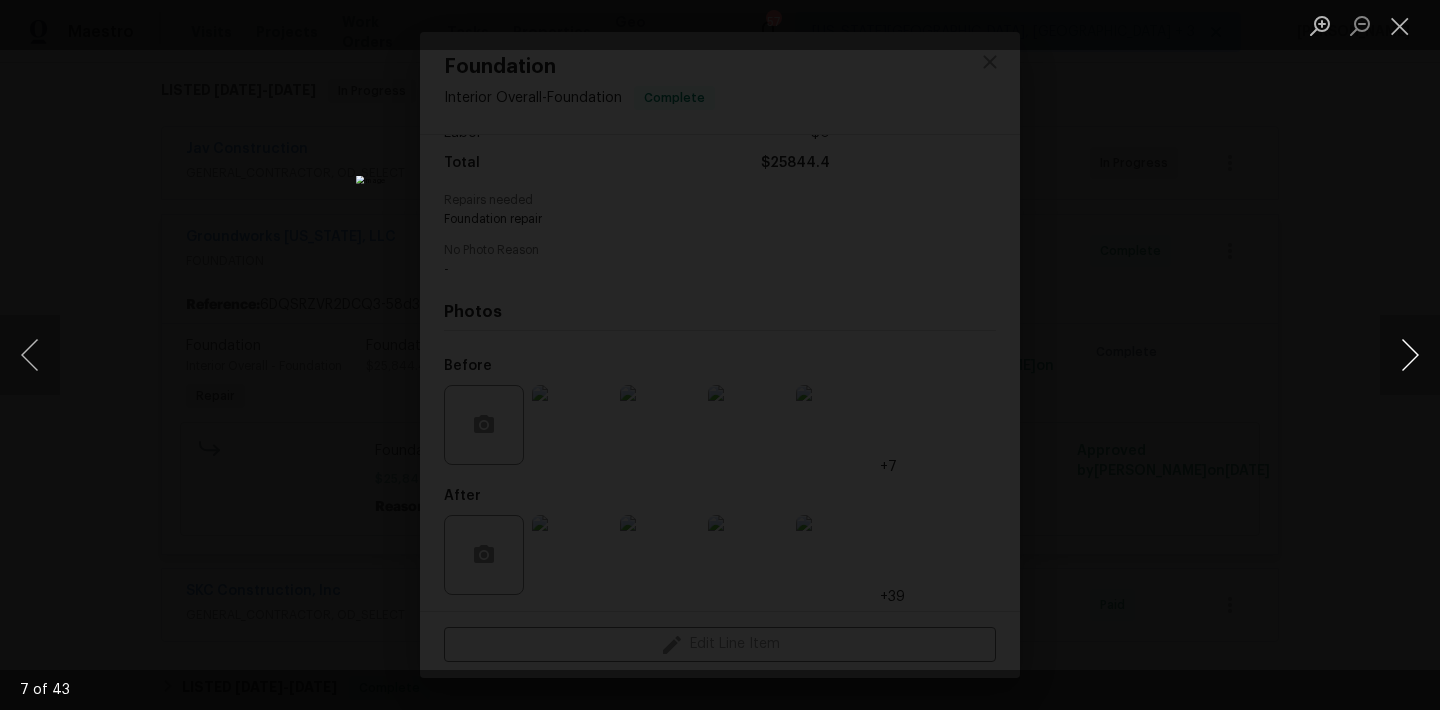 click at bounding box center [1410, 355] 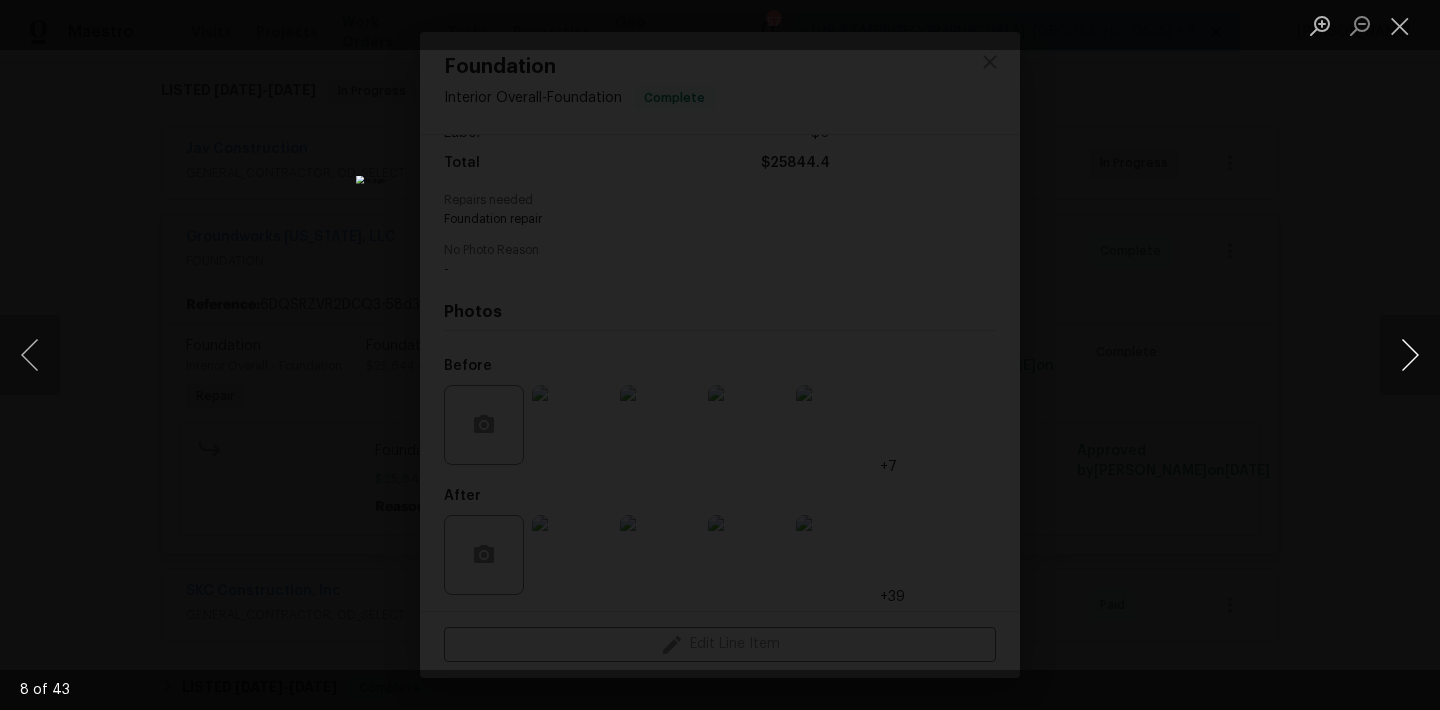 click at bounding box center [1410, 355] 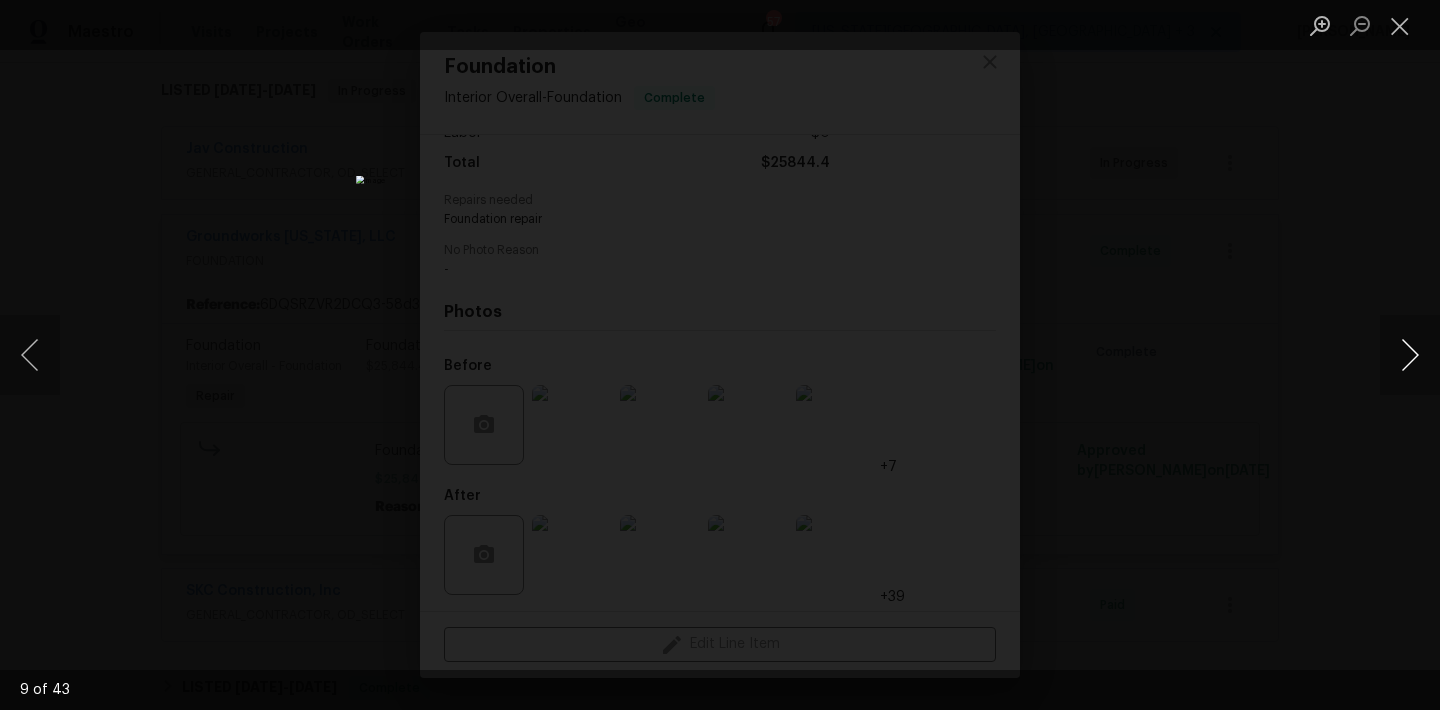 click at bounding box center (1410, 355) 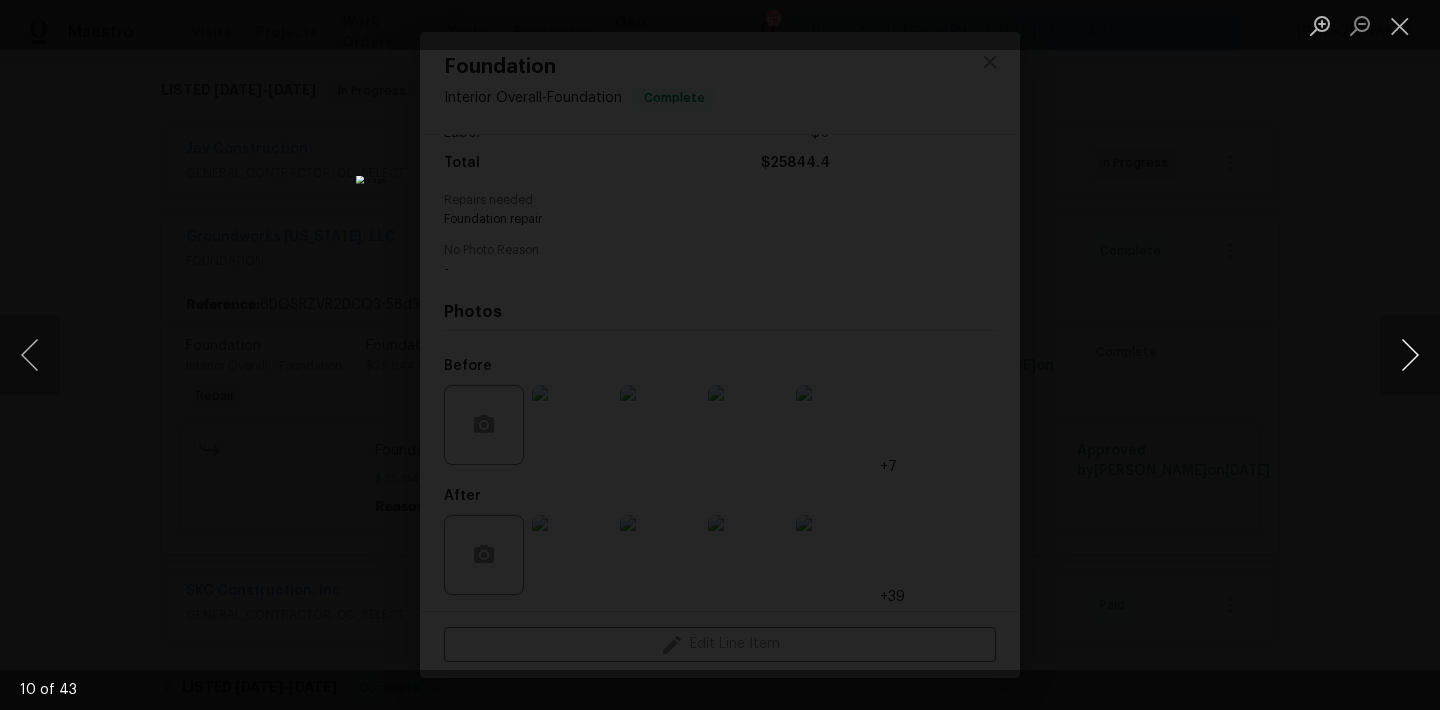 click at bounding box center [1410, 355] 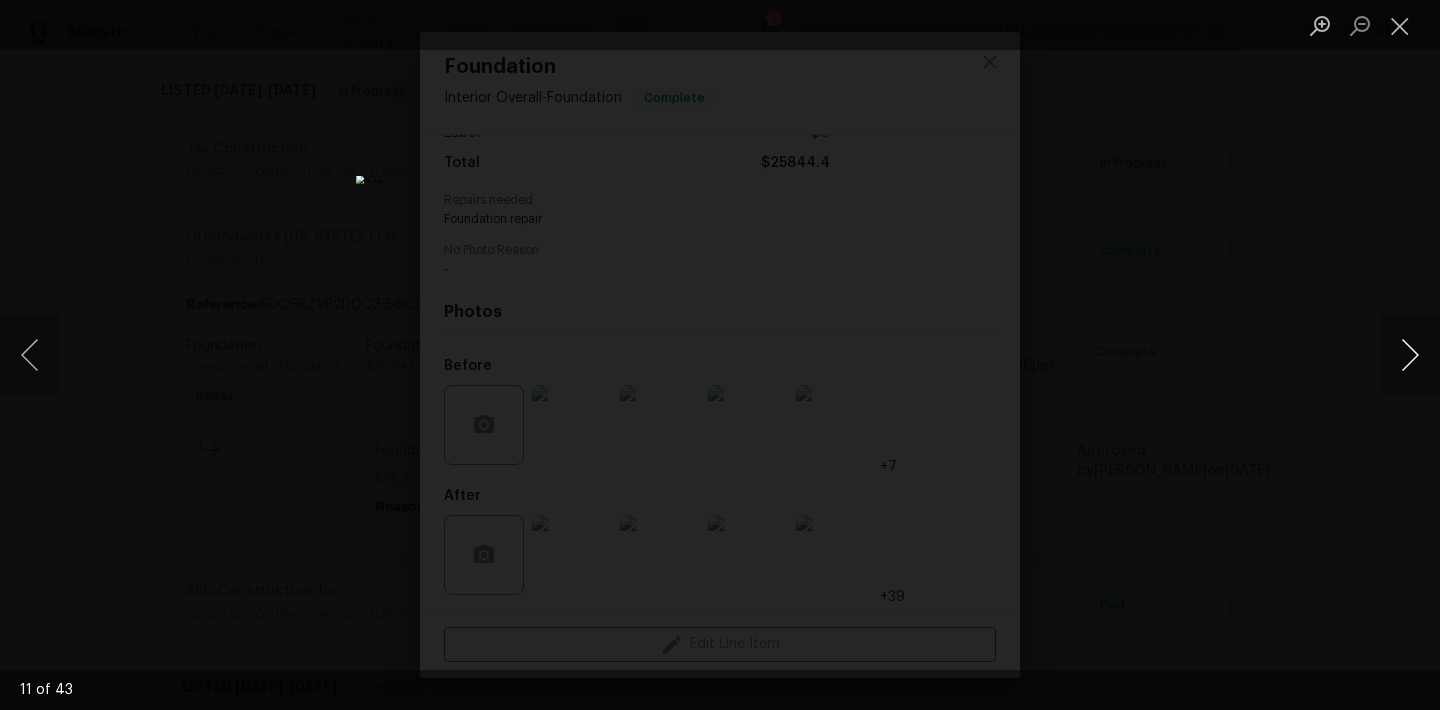 click at bounding box center [1410, 355] 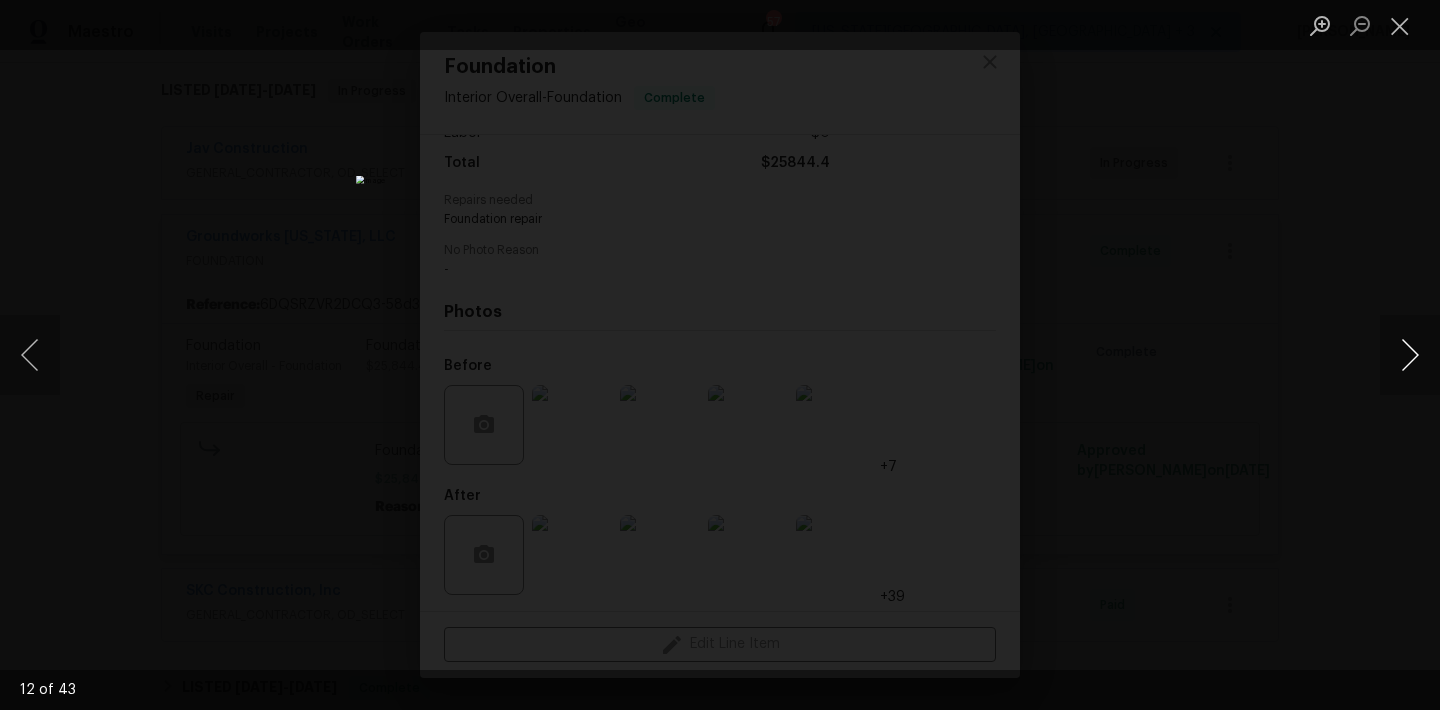 click at bounding box center [1410, 355] 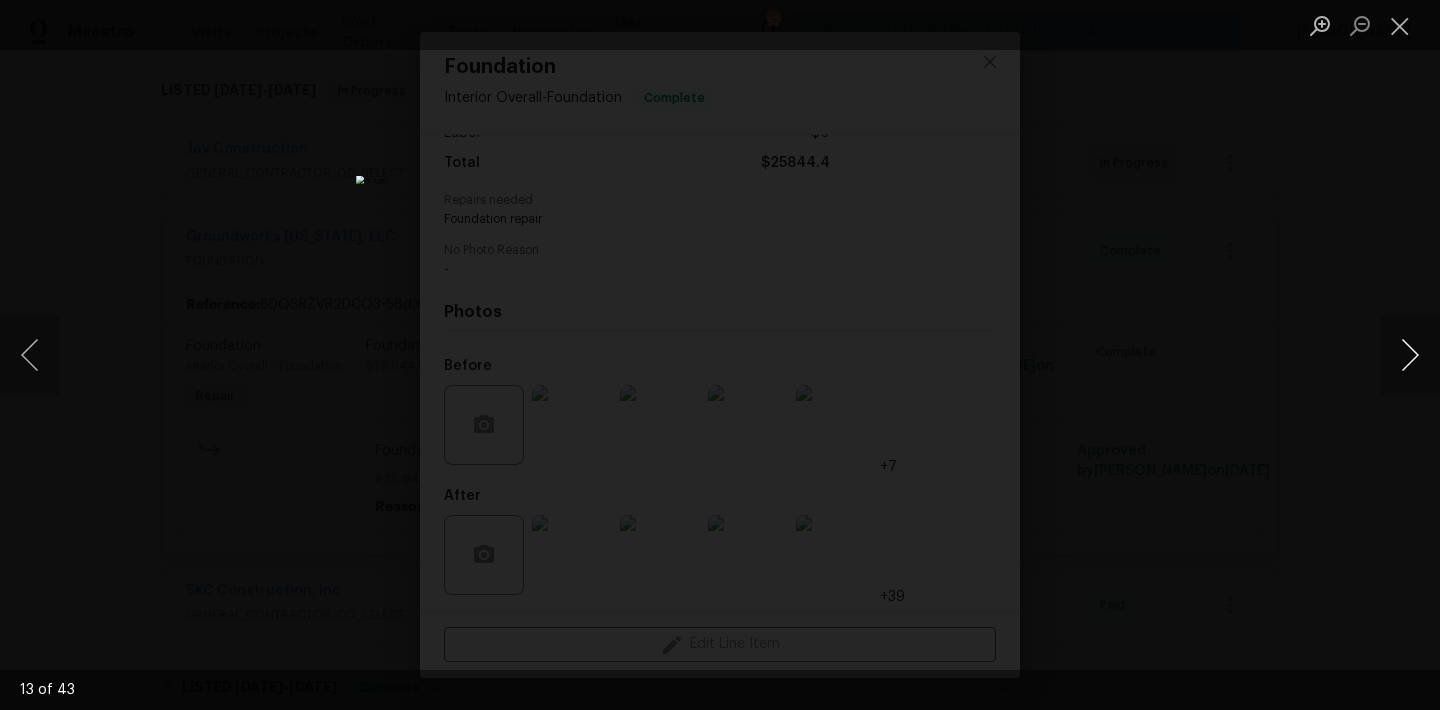 click at bounding box center (1410, 355) 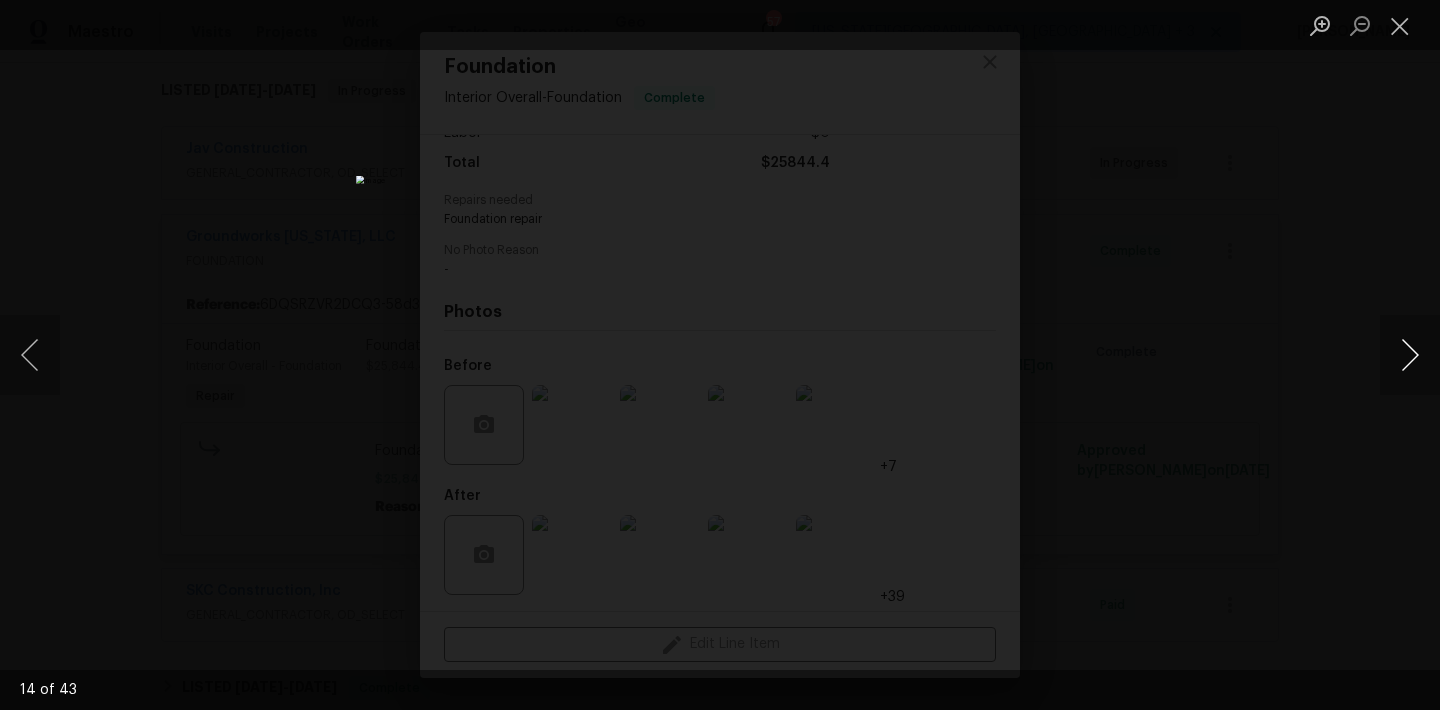 click at bounding box center (1410, 355) 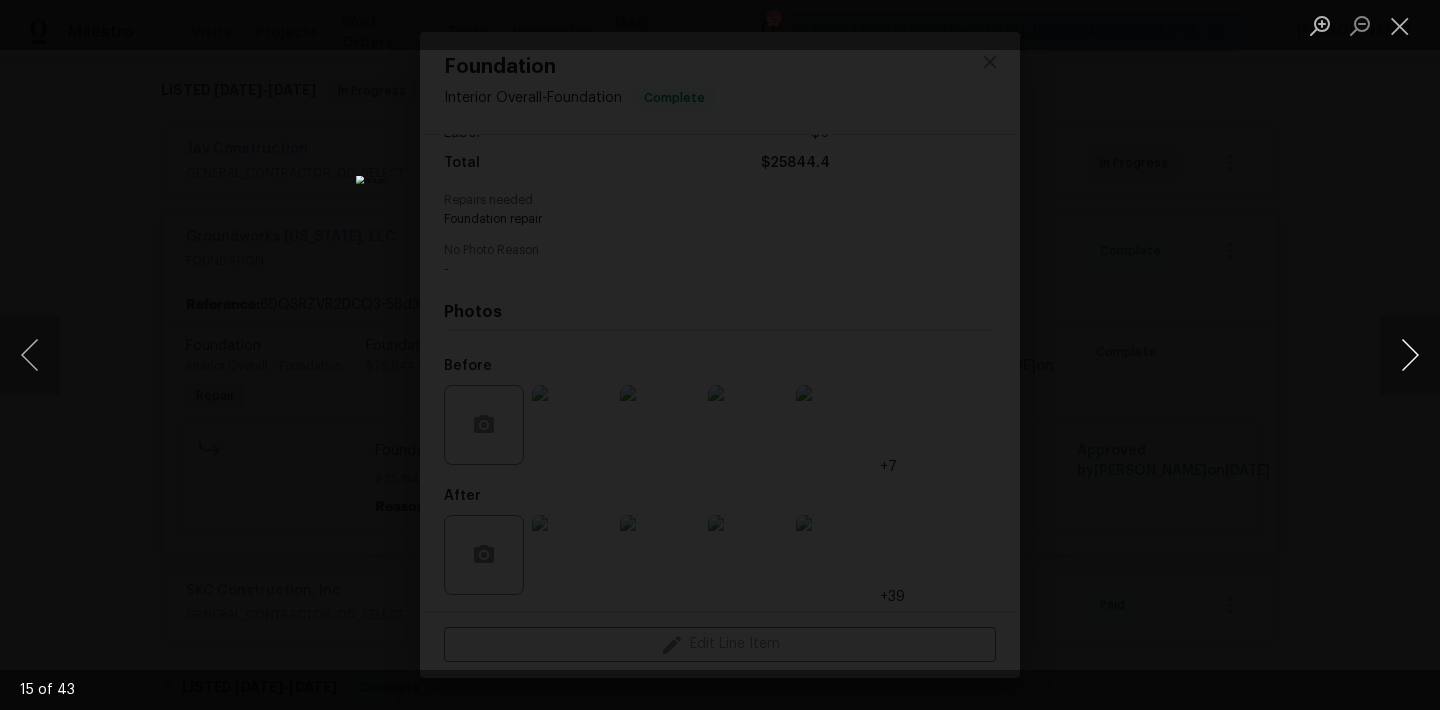 click at bounding box center [1410, 355] 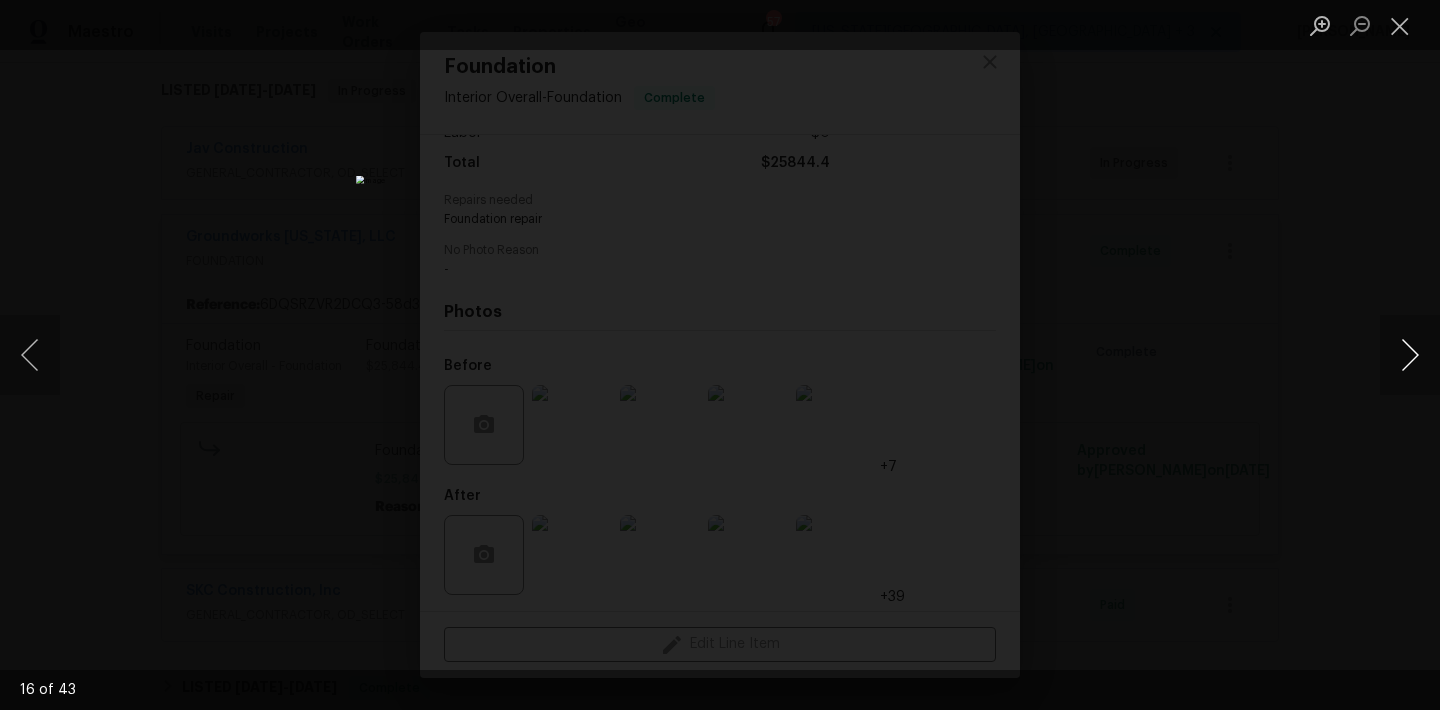 click at bounding box center [1410, 355] 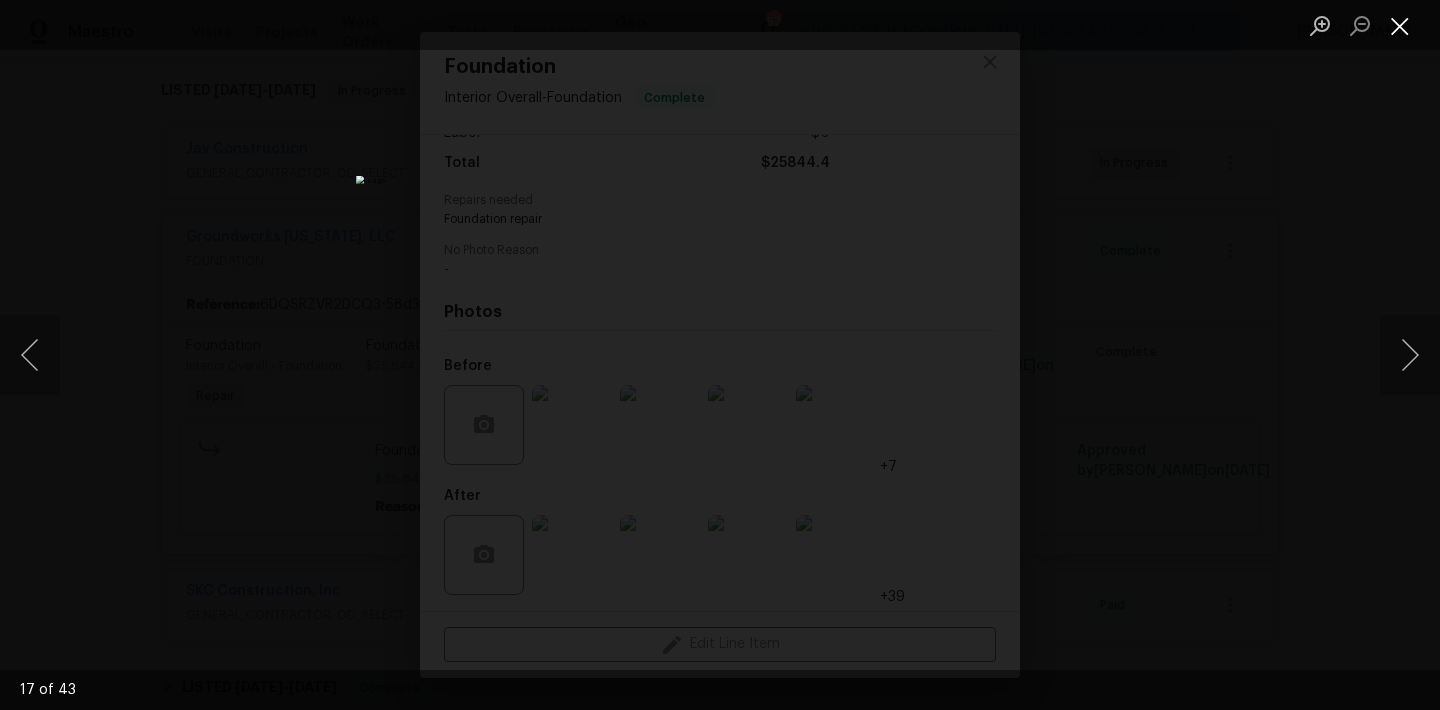 click at bounding box center (1400, 25) 